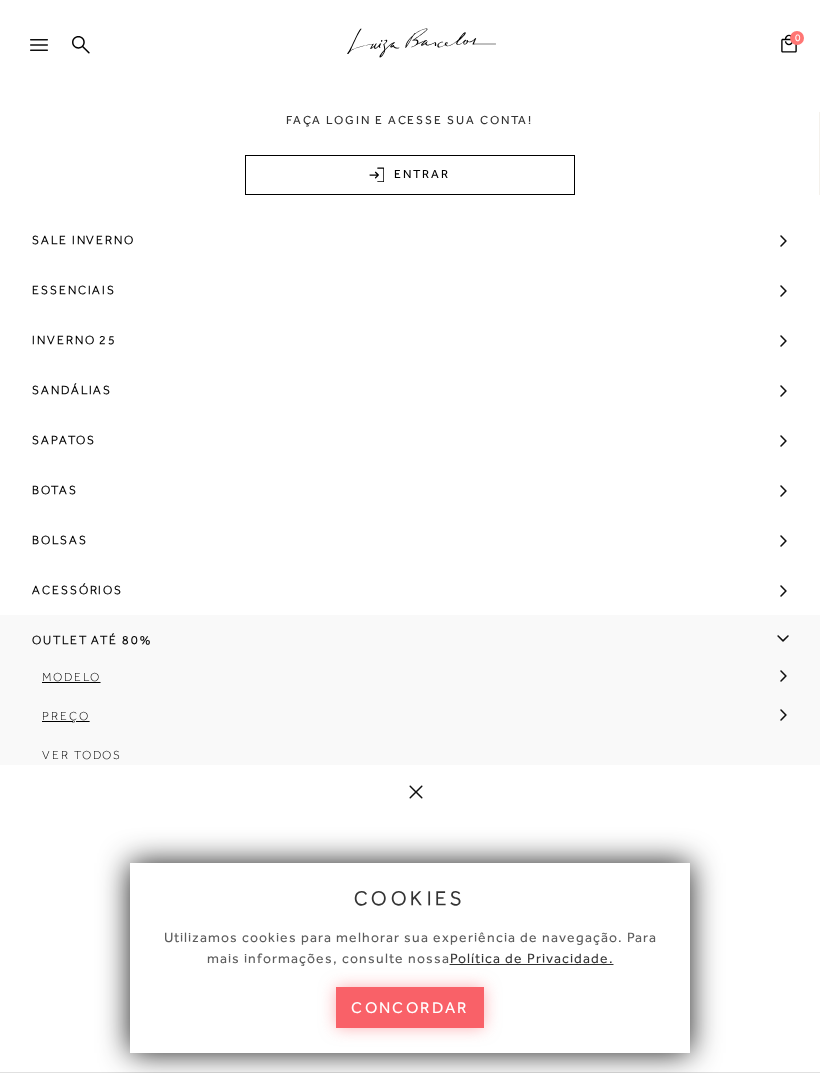 scroll, scrollTop: 0, scrollLeft: 0, axis: both 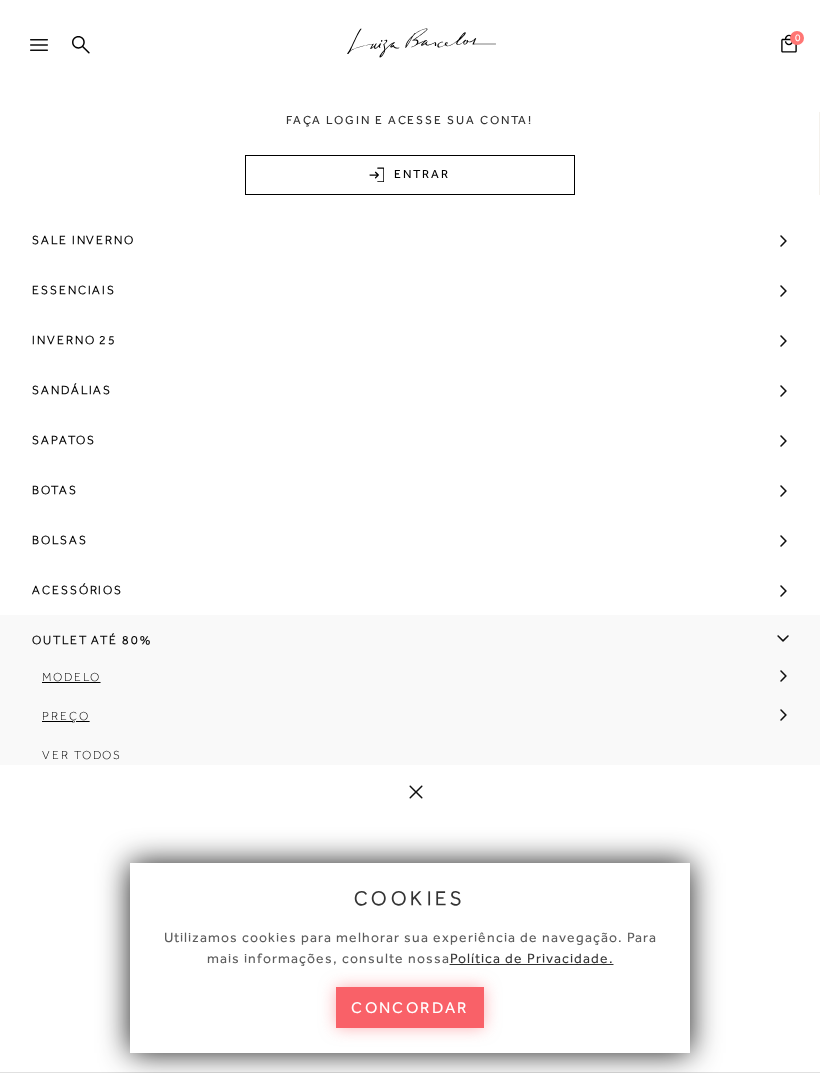 click at bounding box center (783, 676) 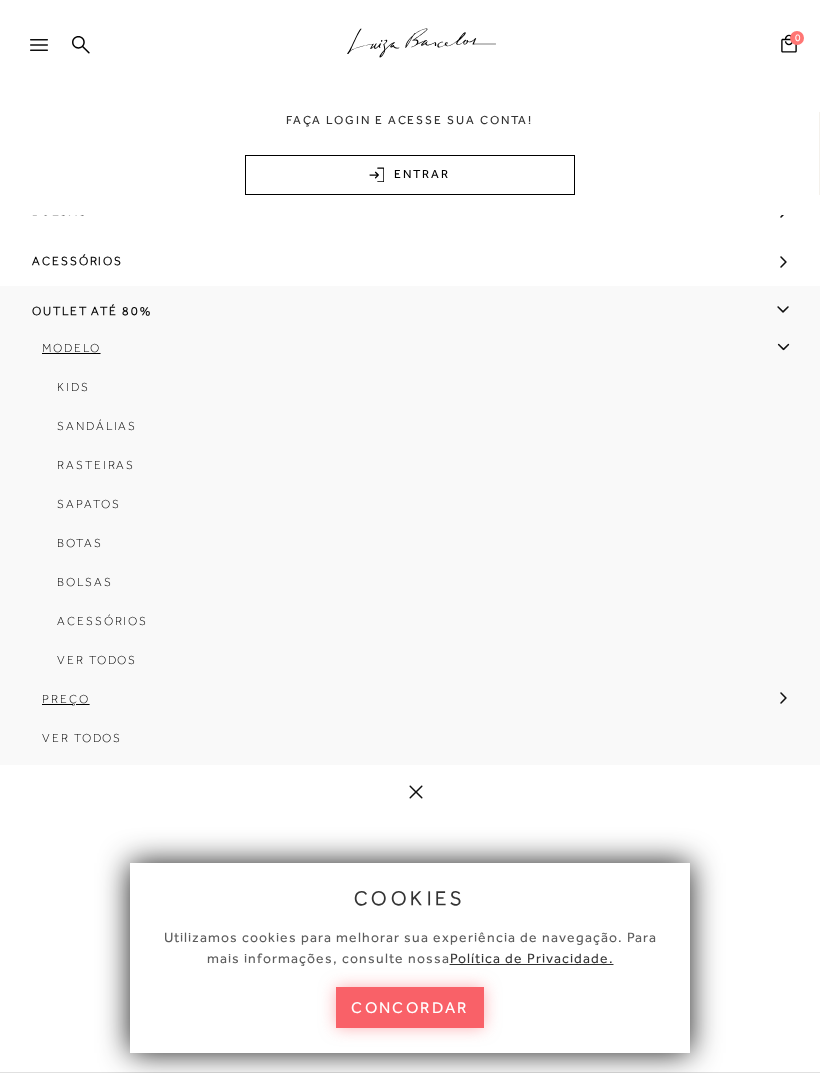 scroll, scrollTop: 340, scrollLeft: 0, axis: vertical 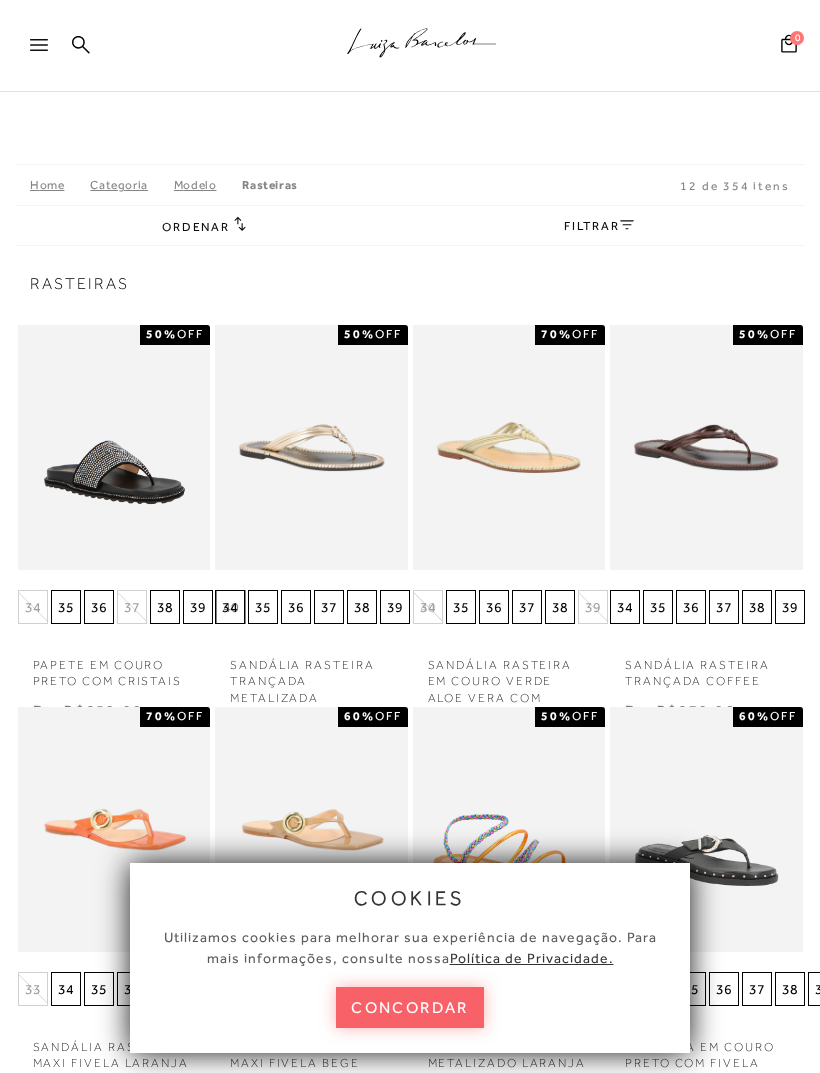 click on "concordar" at bounding box center [410, 1007] 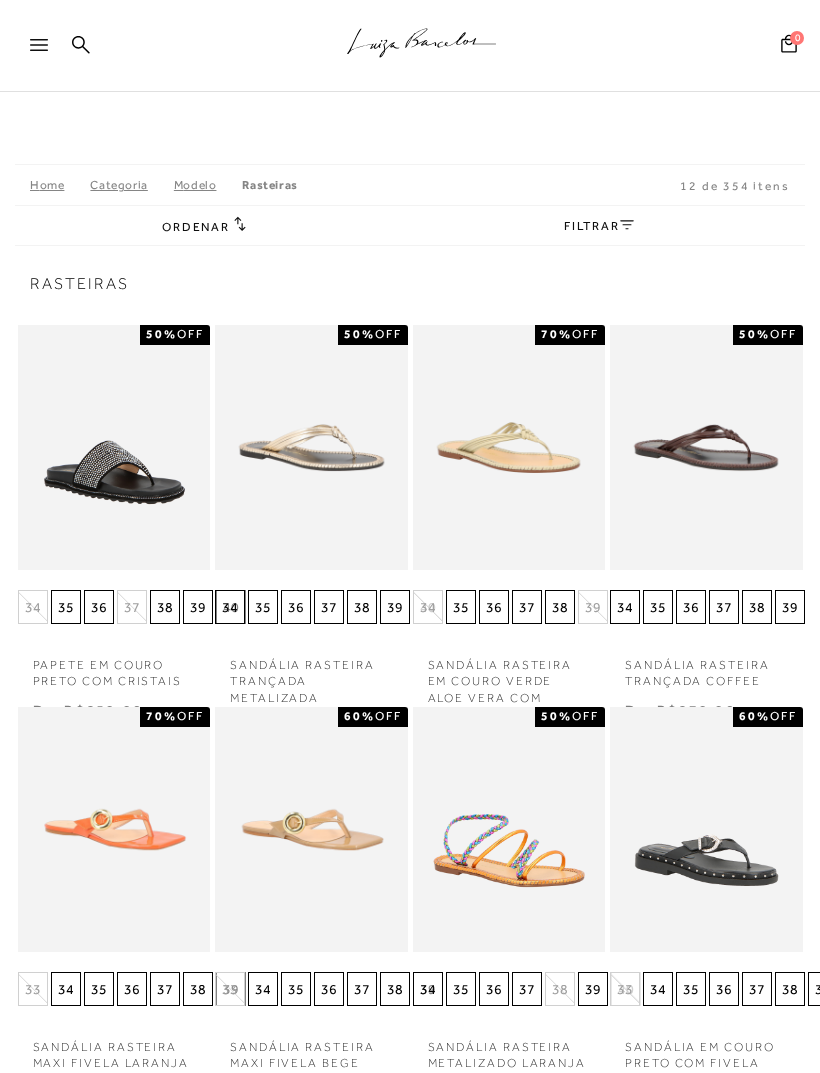 click on "FILTRAR" at bounding box center (599, 226) 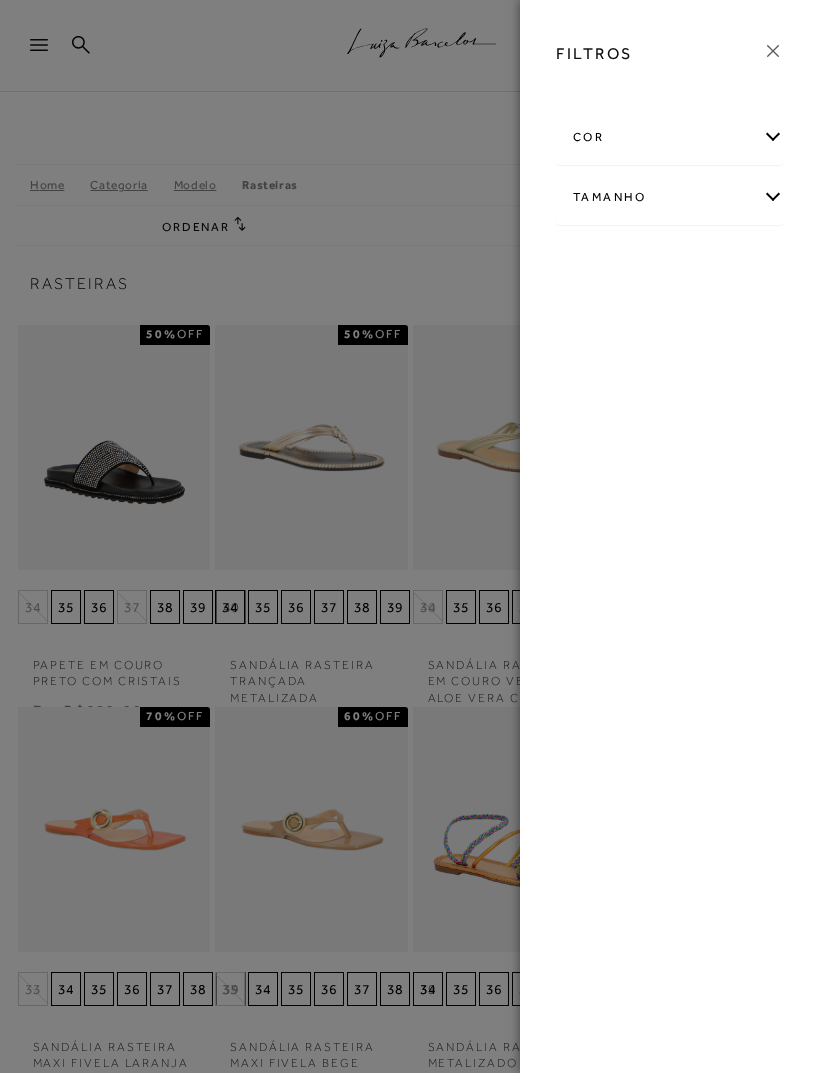 click on "cor
AMARELO
+" at bounding box center [670, 182] 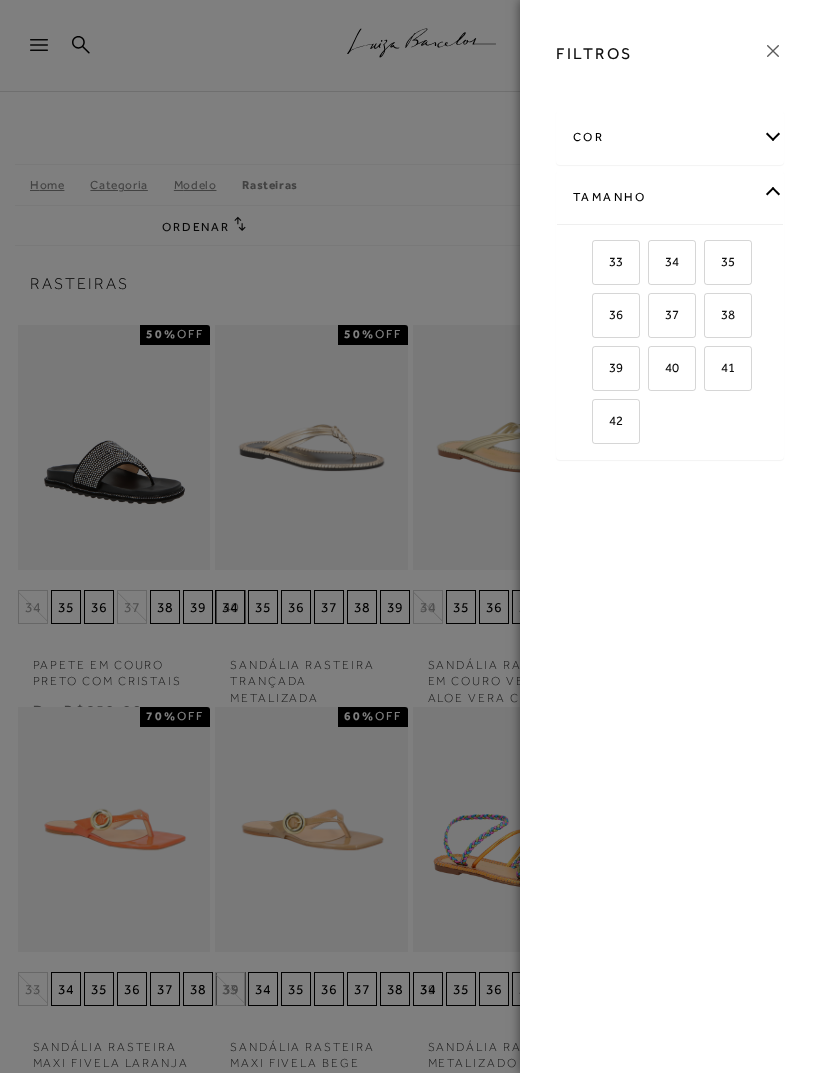 click on "37" at bounding box center (672, 315) 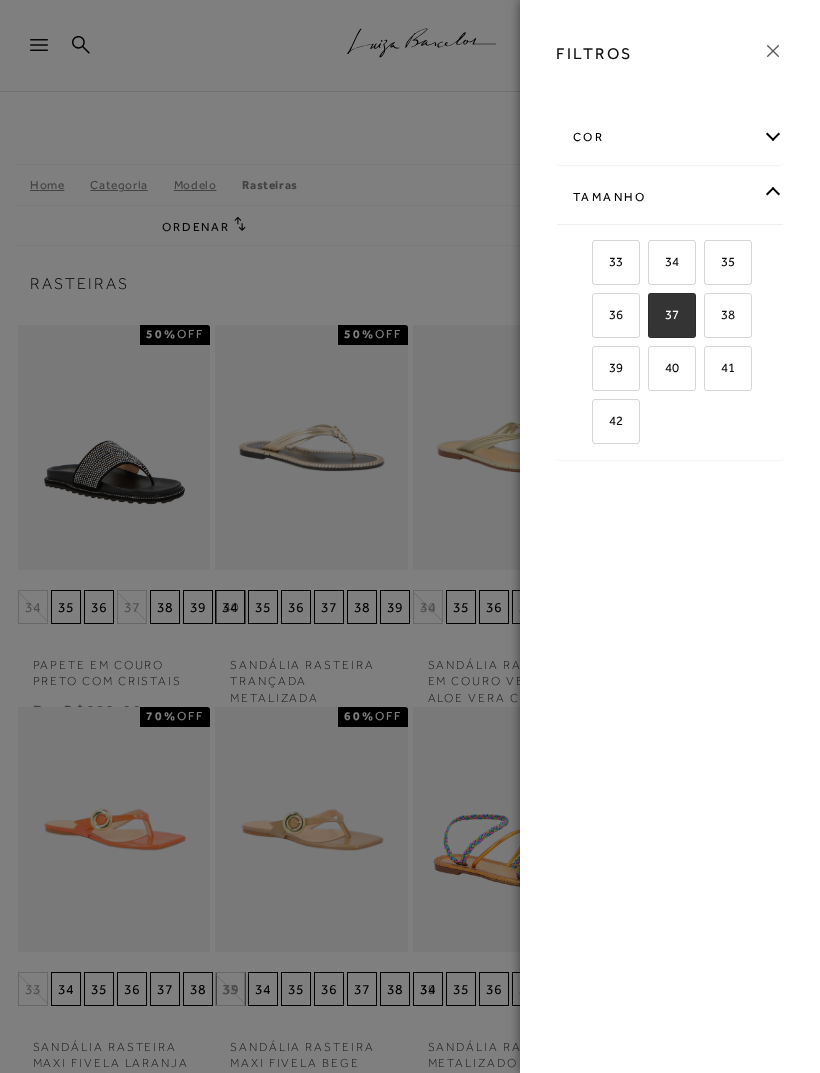 checkbox on "true" 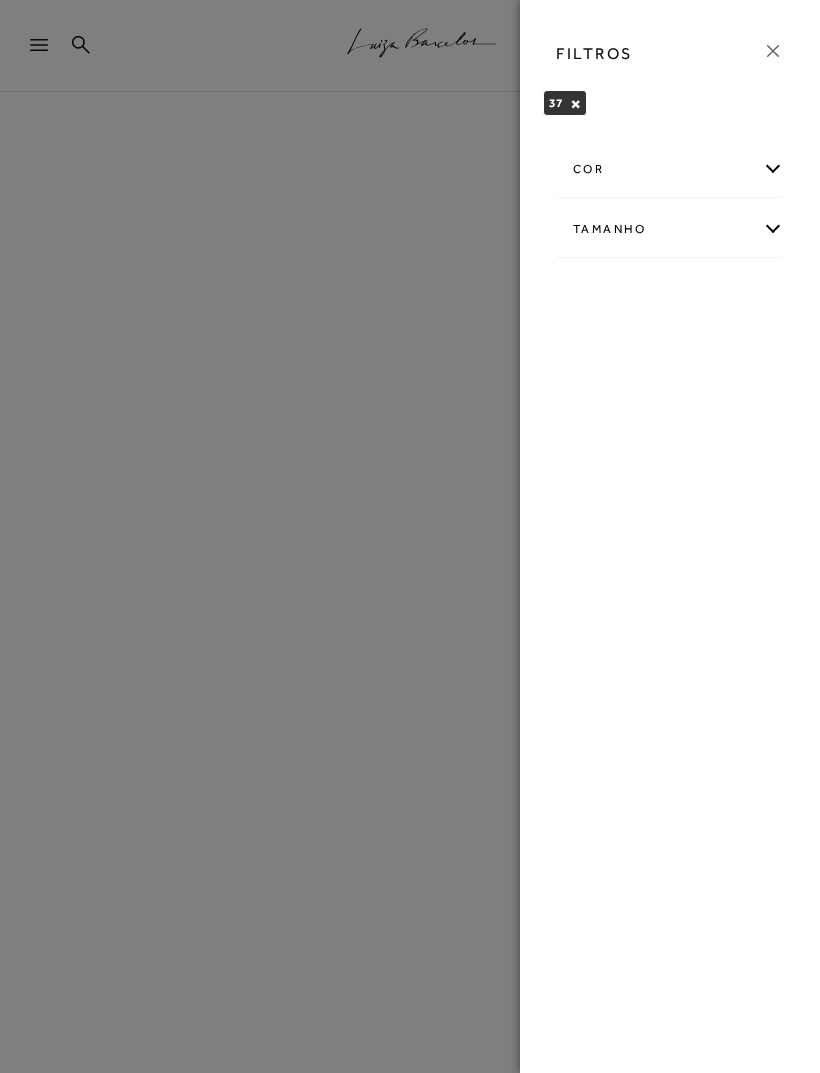 click at bounding box center (773, 51) 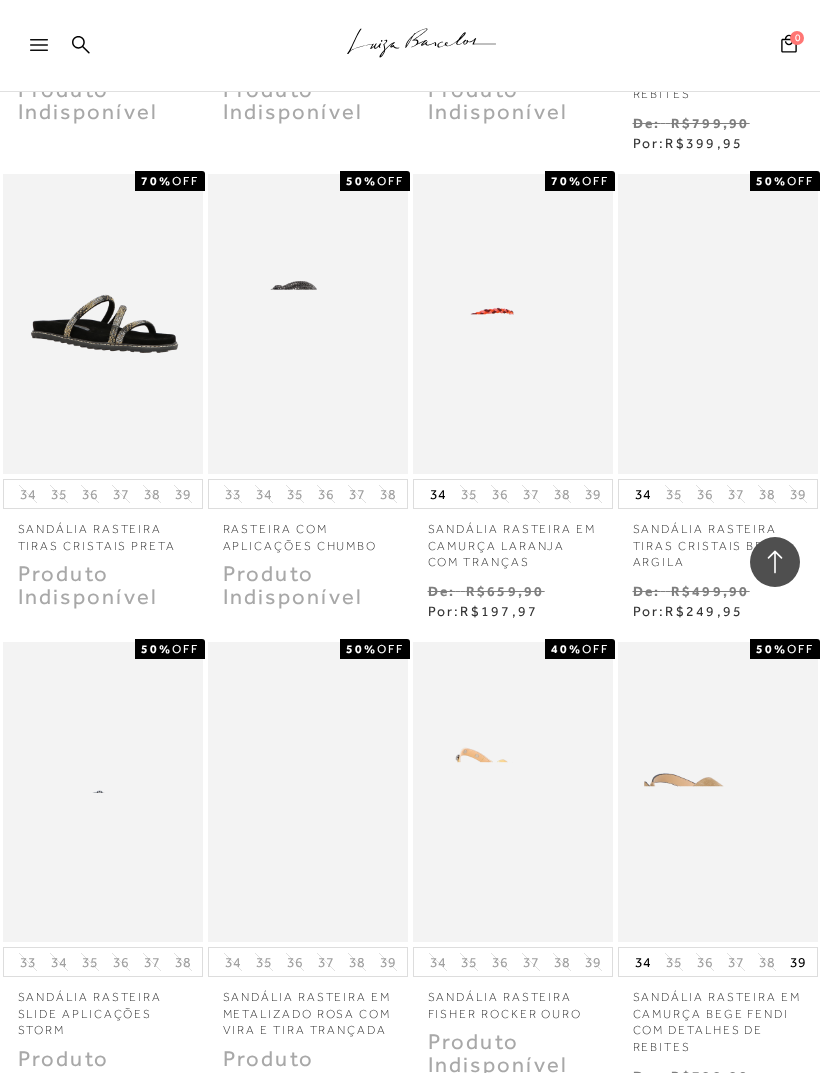 scroll, scrollTop: 11509, scrollLeft: 0, axis: vertical 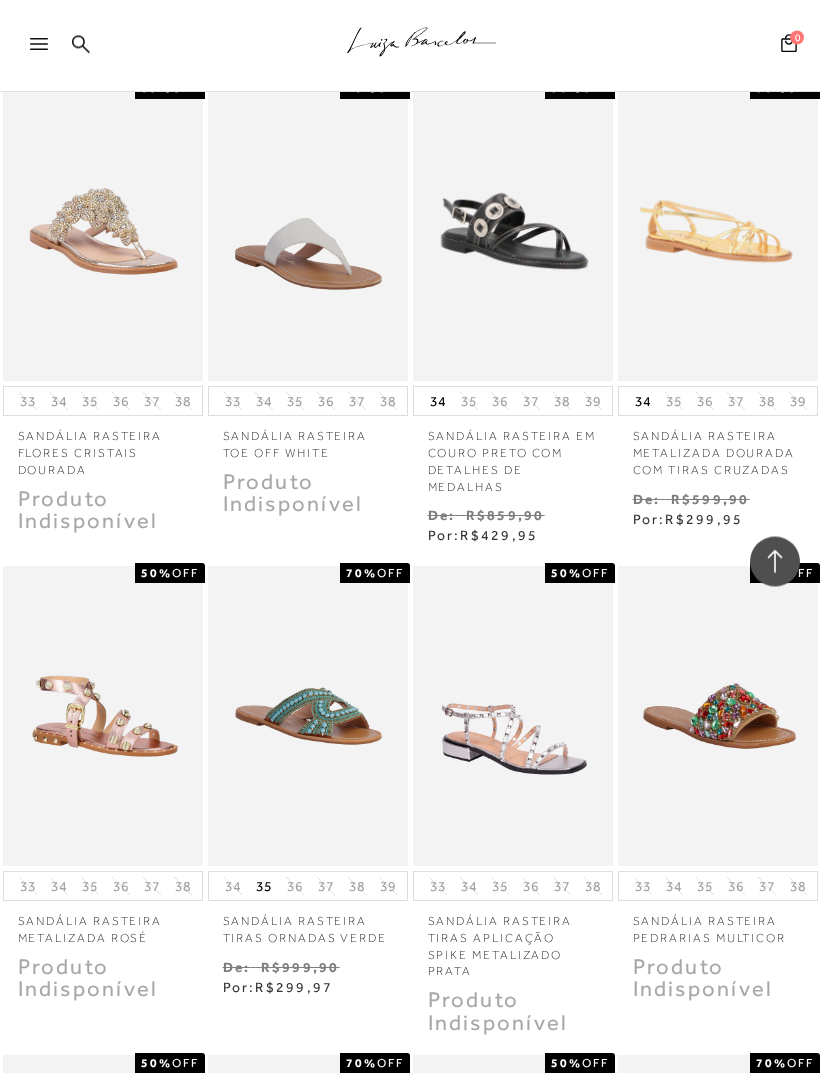 click at bounding box center (718, 1206) 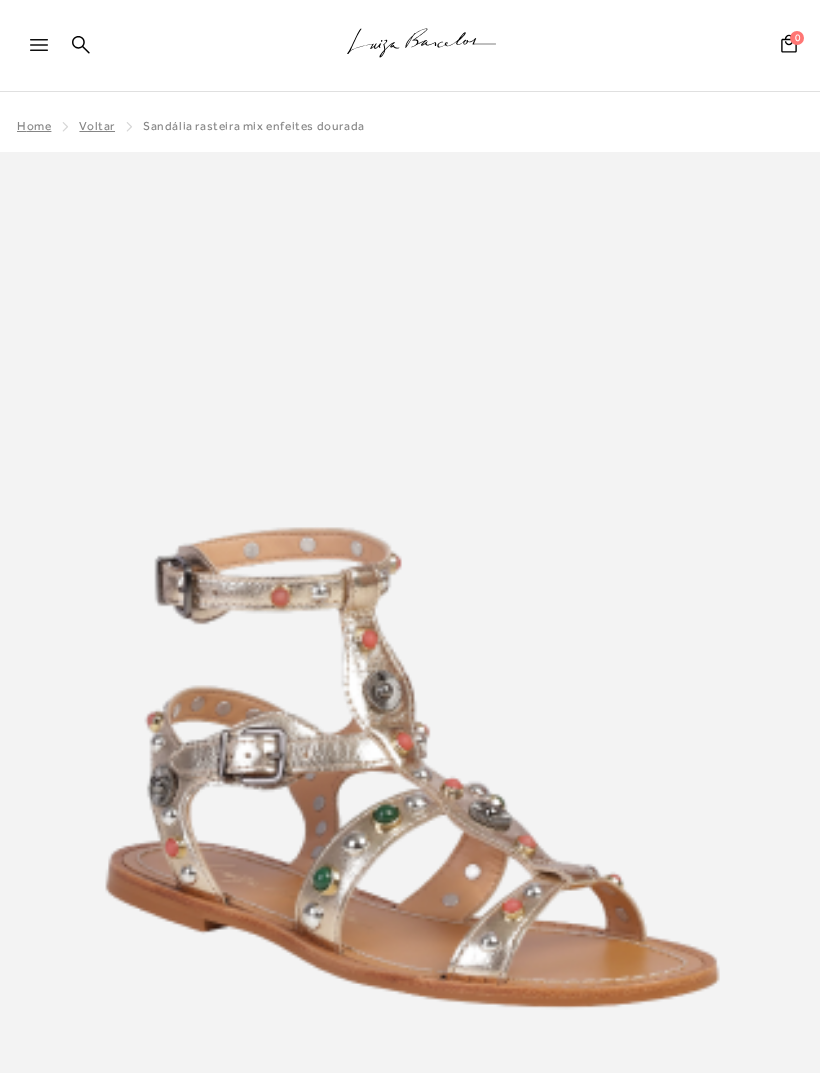 scroll, scrollTop: 59, scrollLeft: 0, axis: vertical 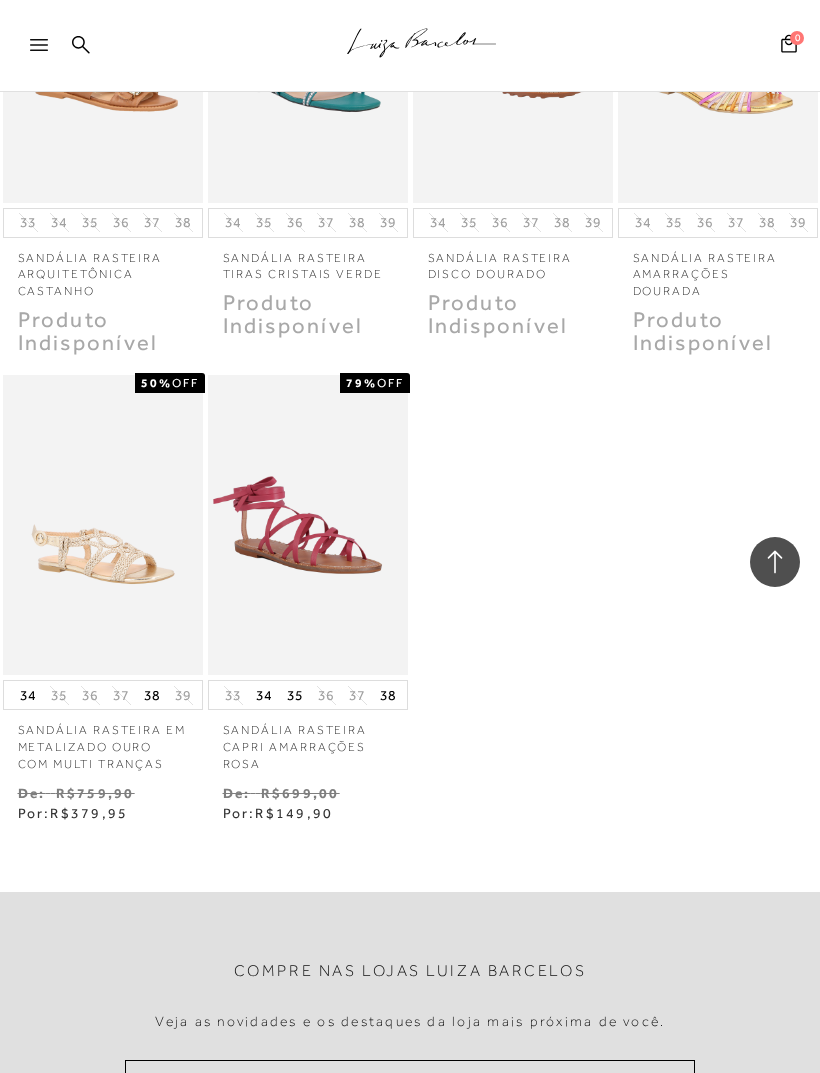 click at bounding box center [775, 562] 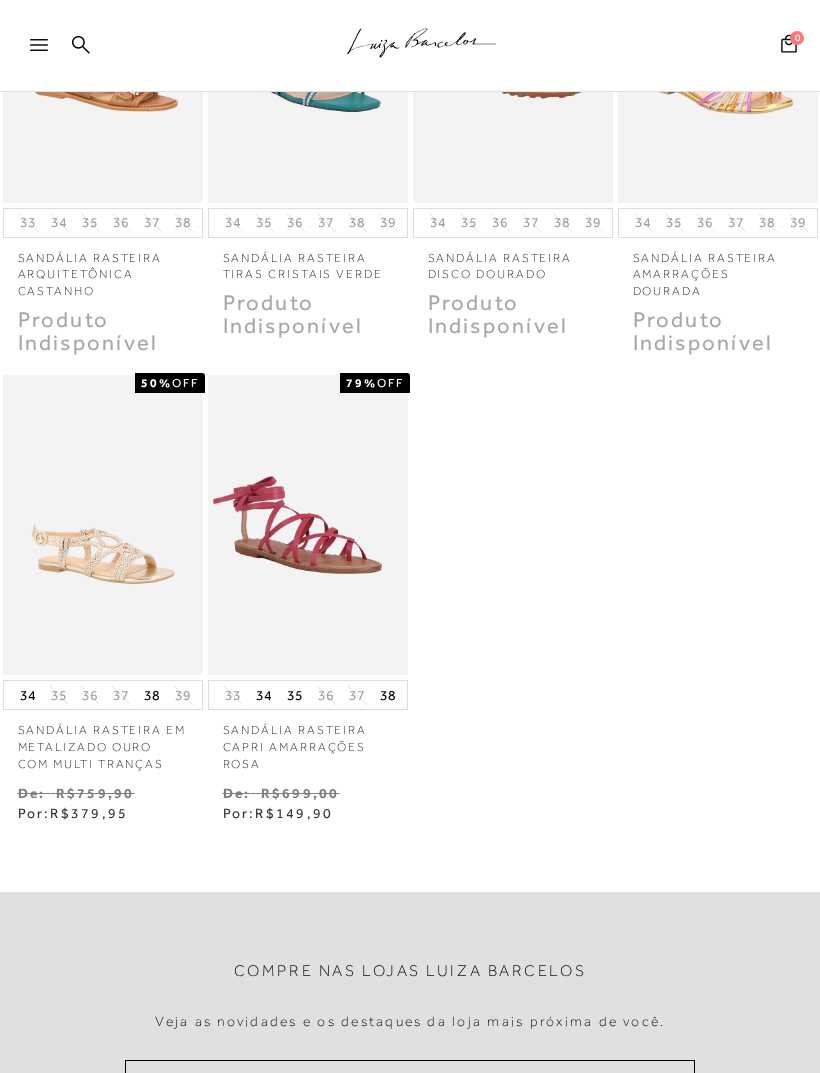 scroll, scrollTop: 0, scrollLeft: 0, axis: both 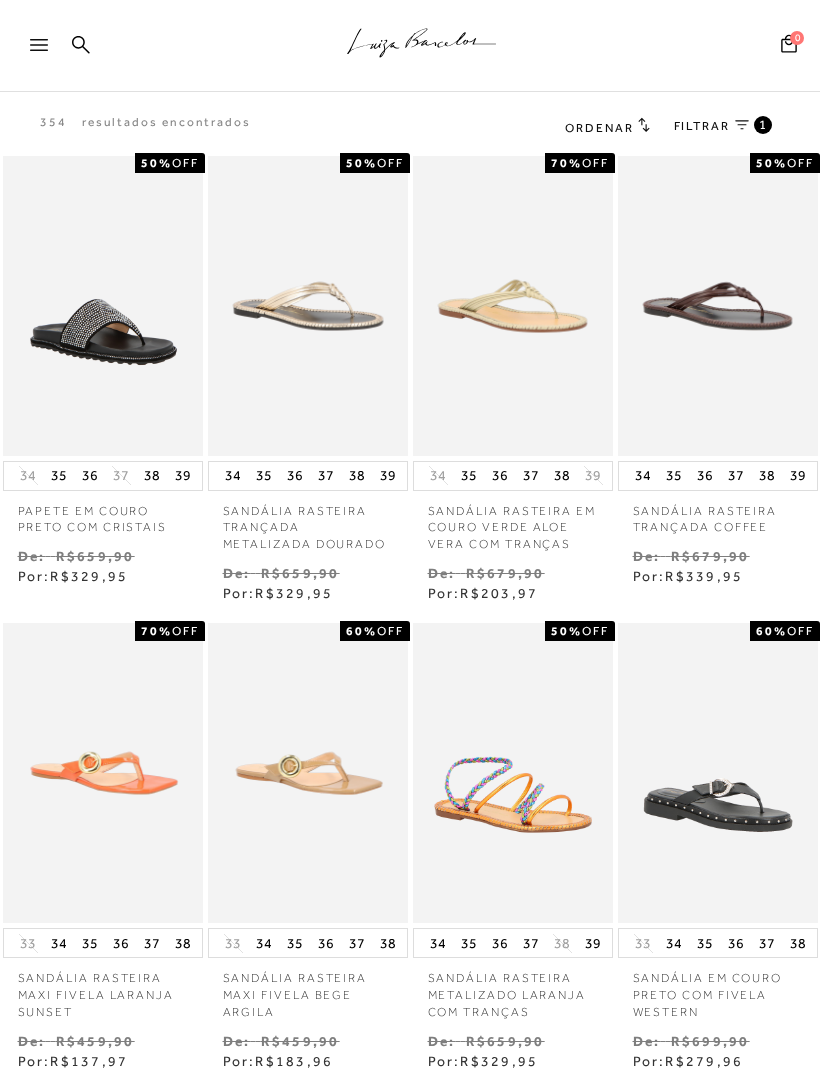 click at bounding box center [39, 45] 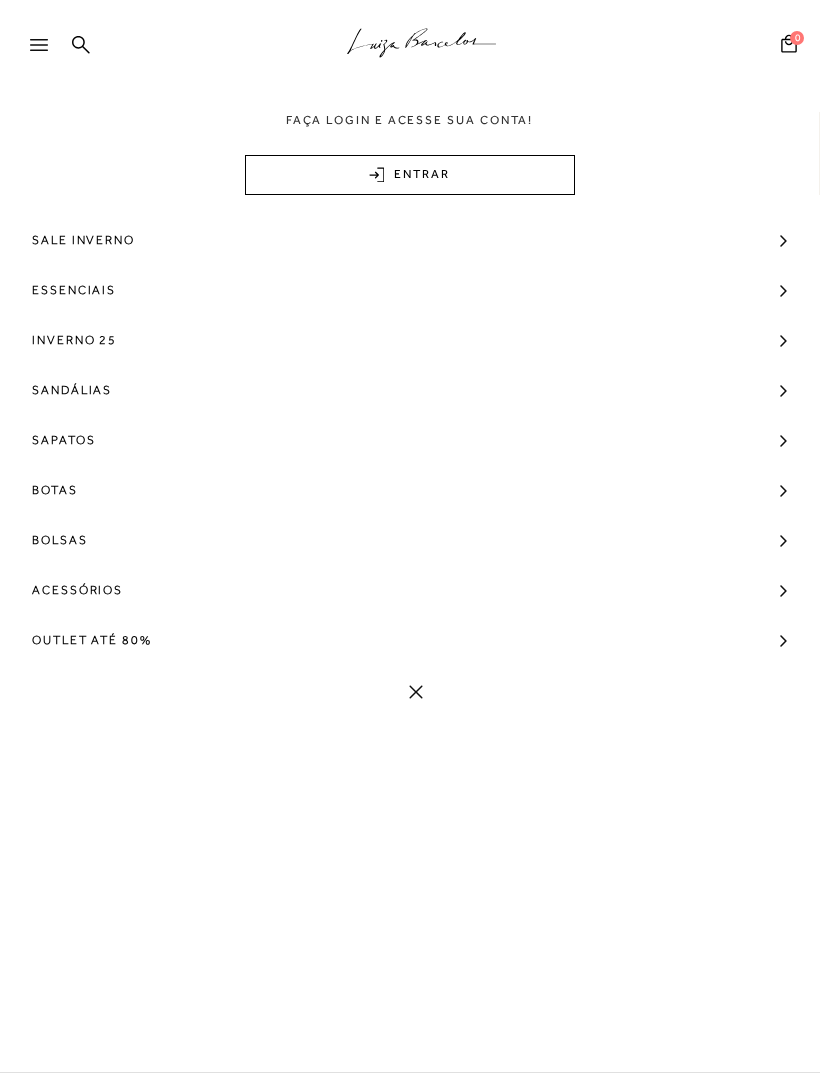 click on ".a{fill-rule:evenodd;stroke:#000!important;stroke-width:0!important;}" at bounding box center [410, 46] 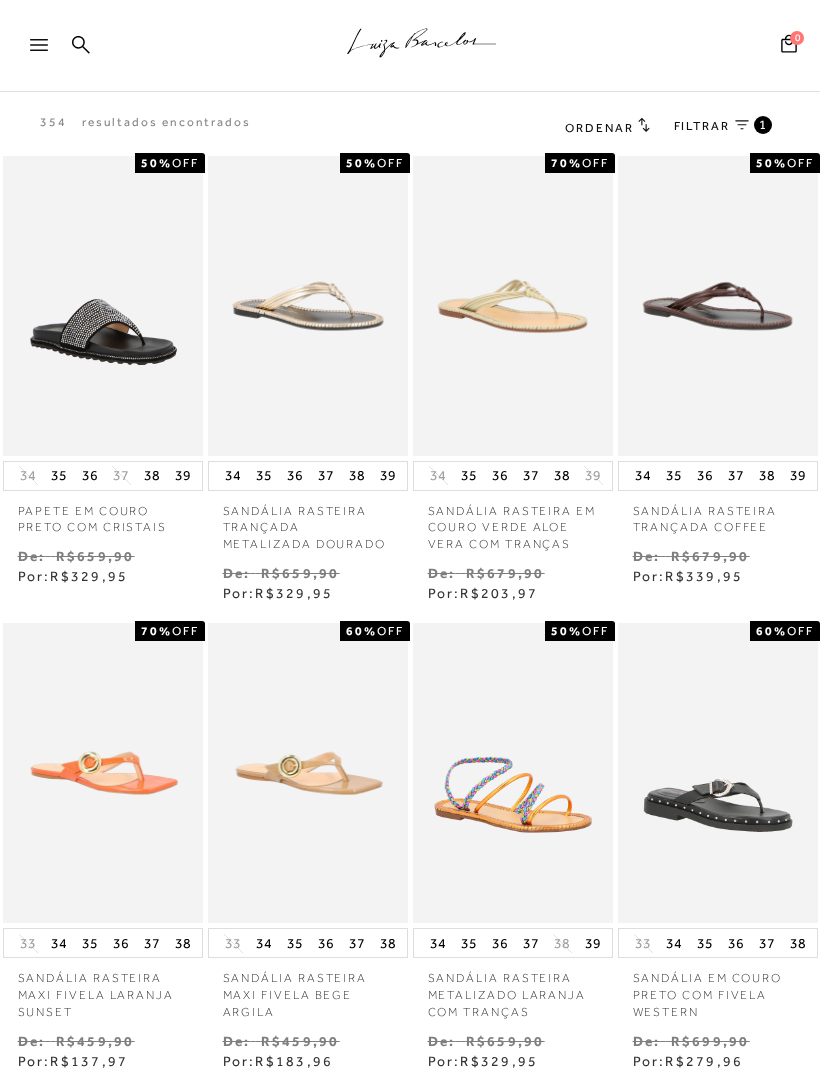 click at bounding box center [48, 51] 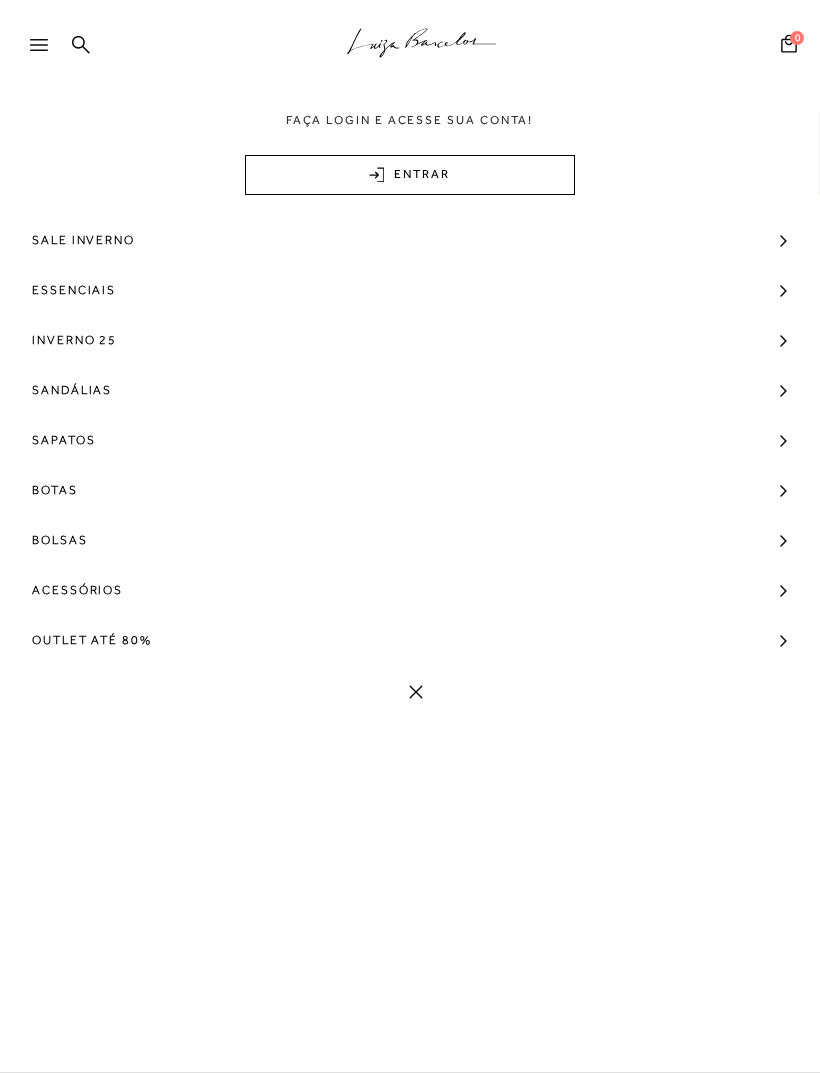 click on "Sale Inverno" at bounding box center [410, 240] 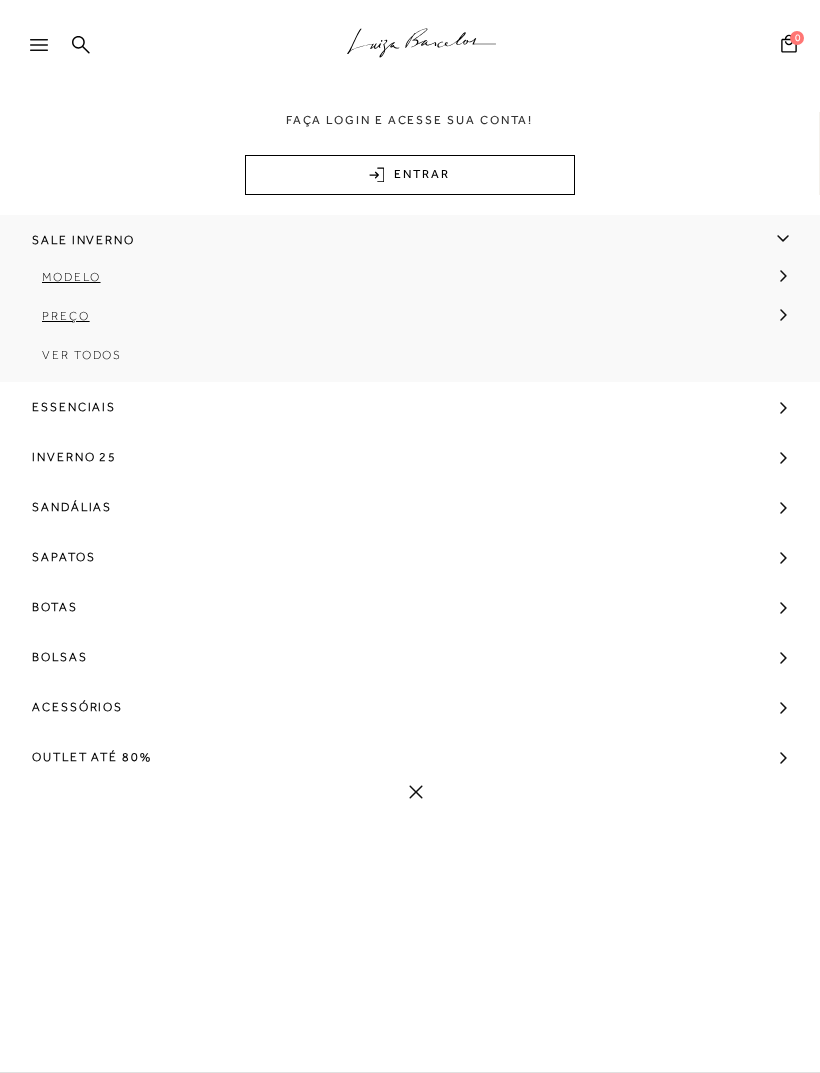 click at bounding box center (783, 276) 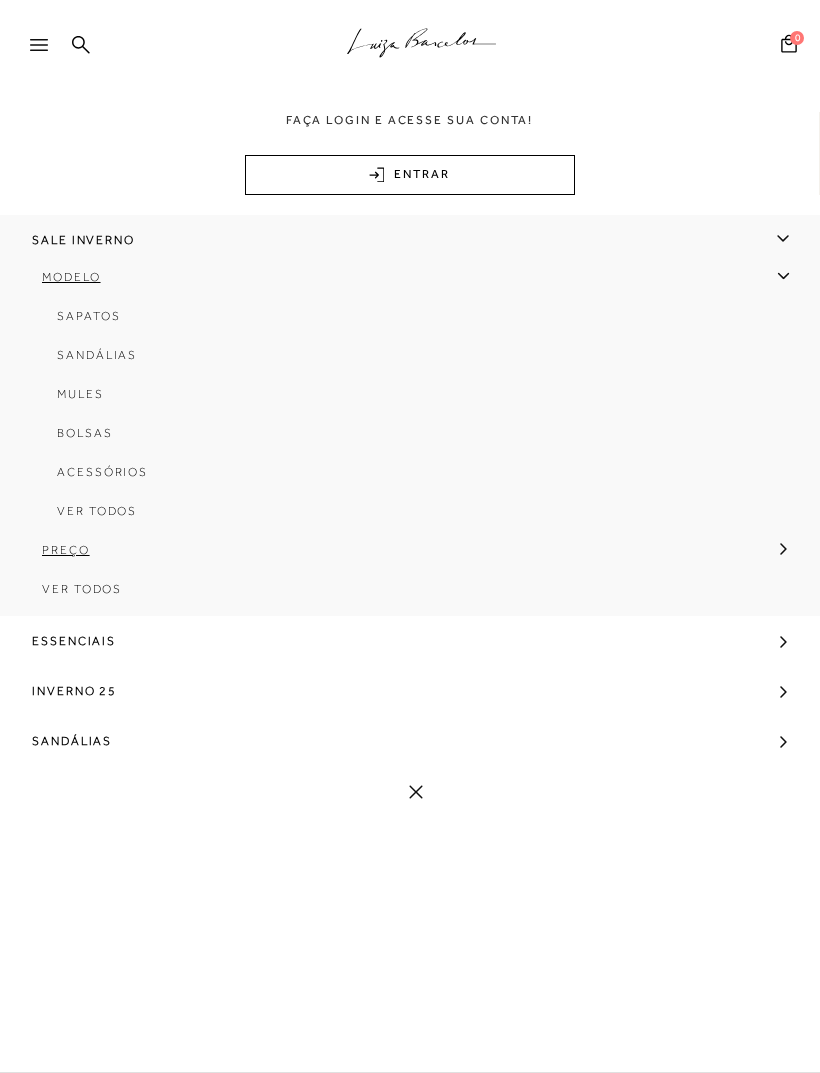 click on "Sandálias" at bounding box center [97, 355] 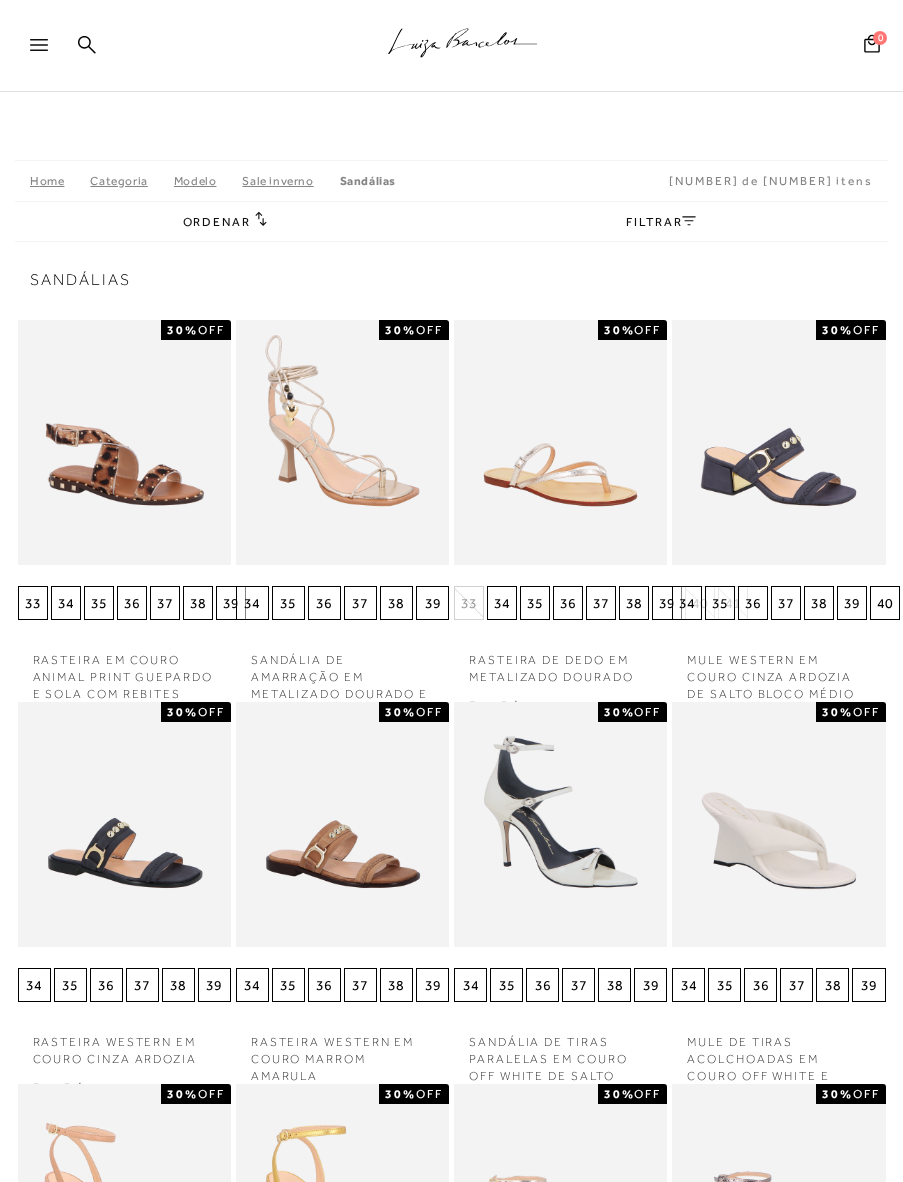 scroll, scrollTop: 11, scrollLeft: 0, axis: vertical 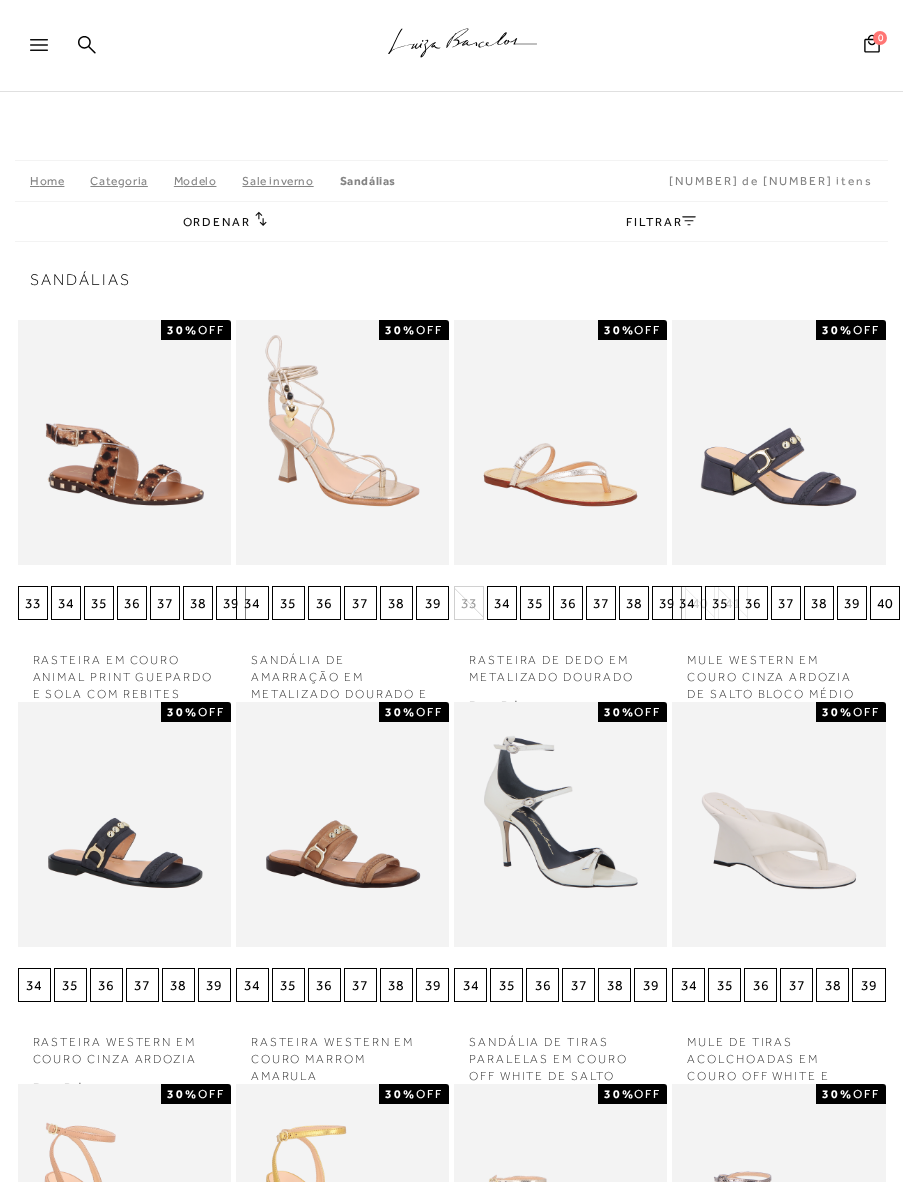 click on "FILTRAR" at bounding box center (661, 222) 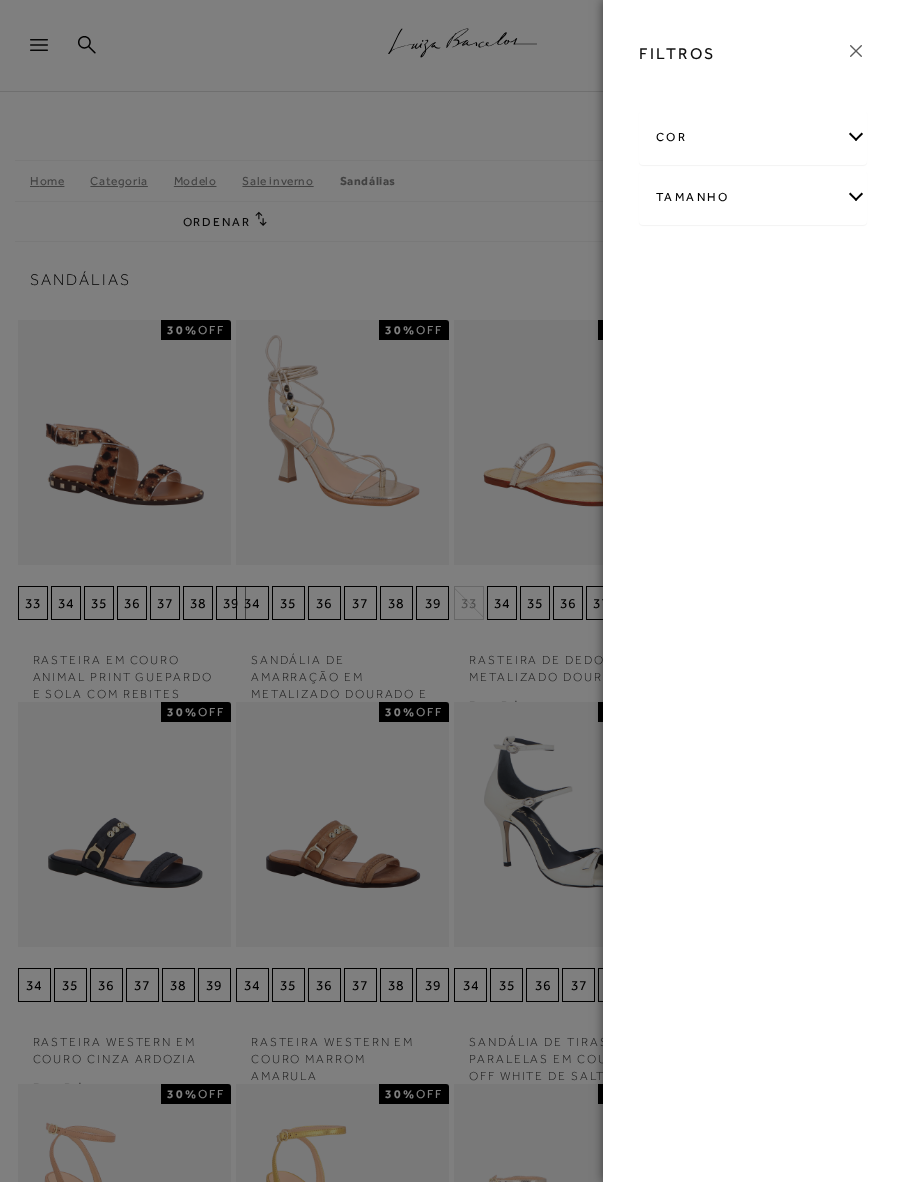 click on "Tamanho" at bounding box center (753, 197) 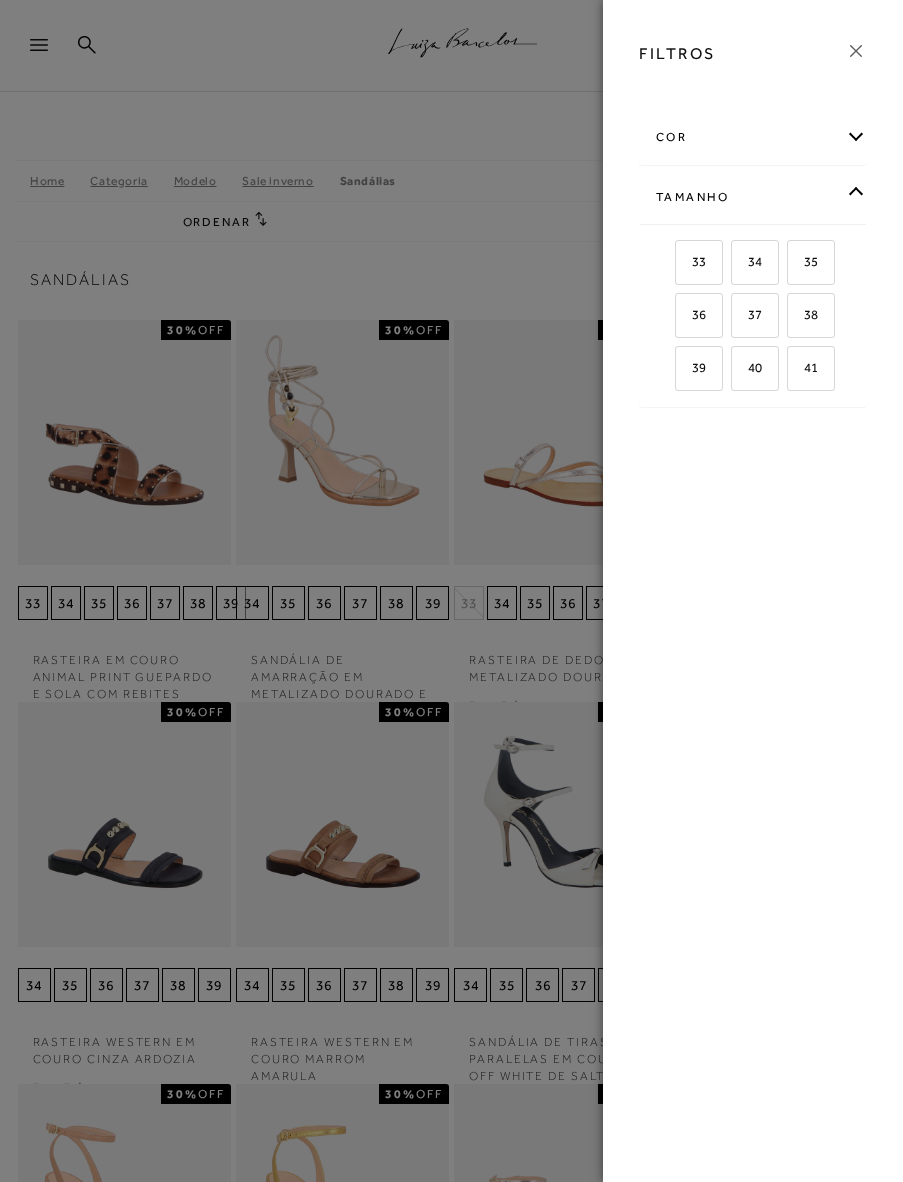click on "37" at bounding box center [755, 315] 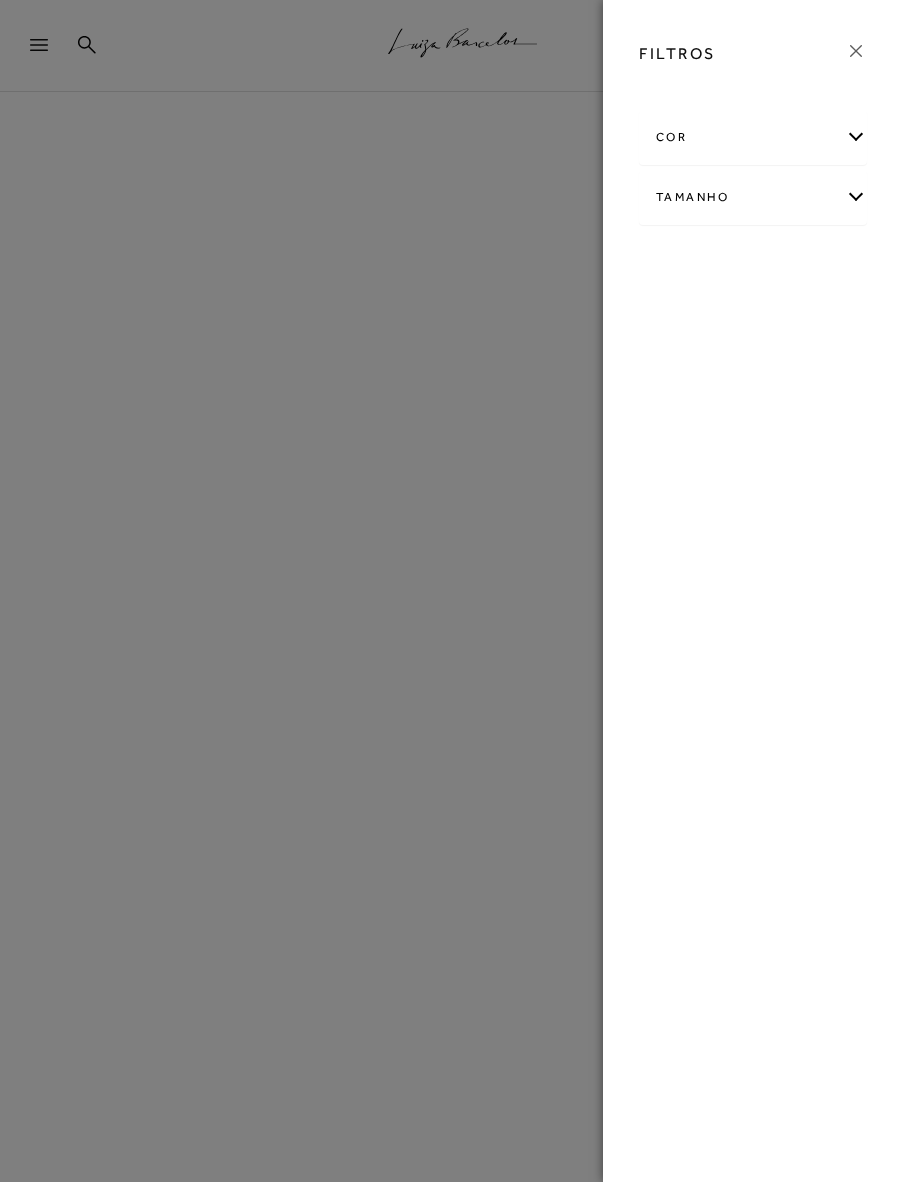 scroll, scrollTop: 0, scrollLeft: 0, axis: both 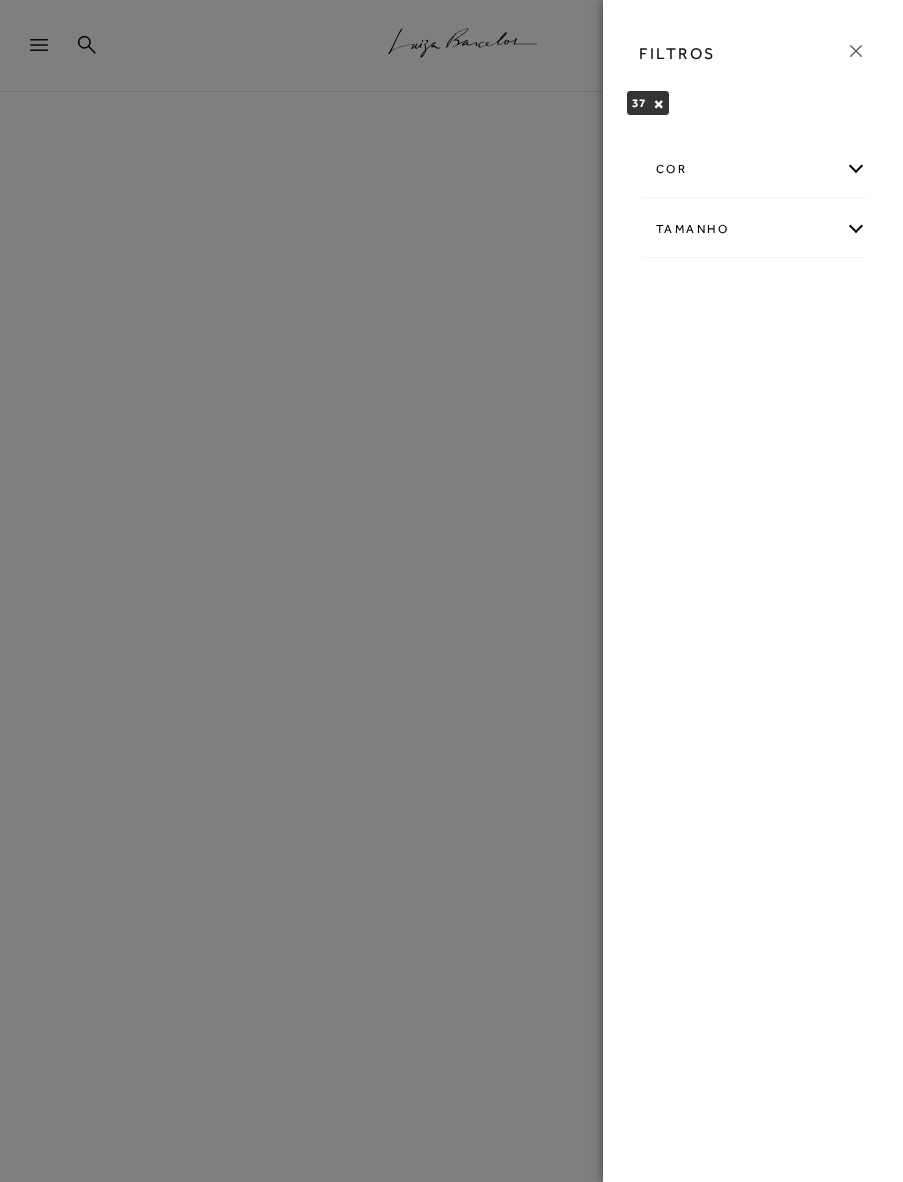 click at bounding box center [856, 51] 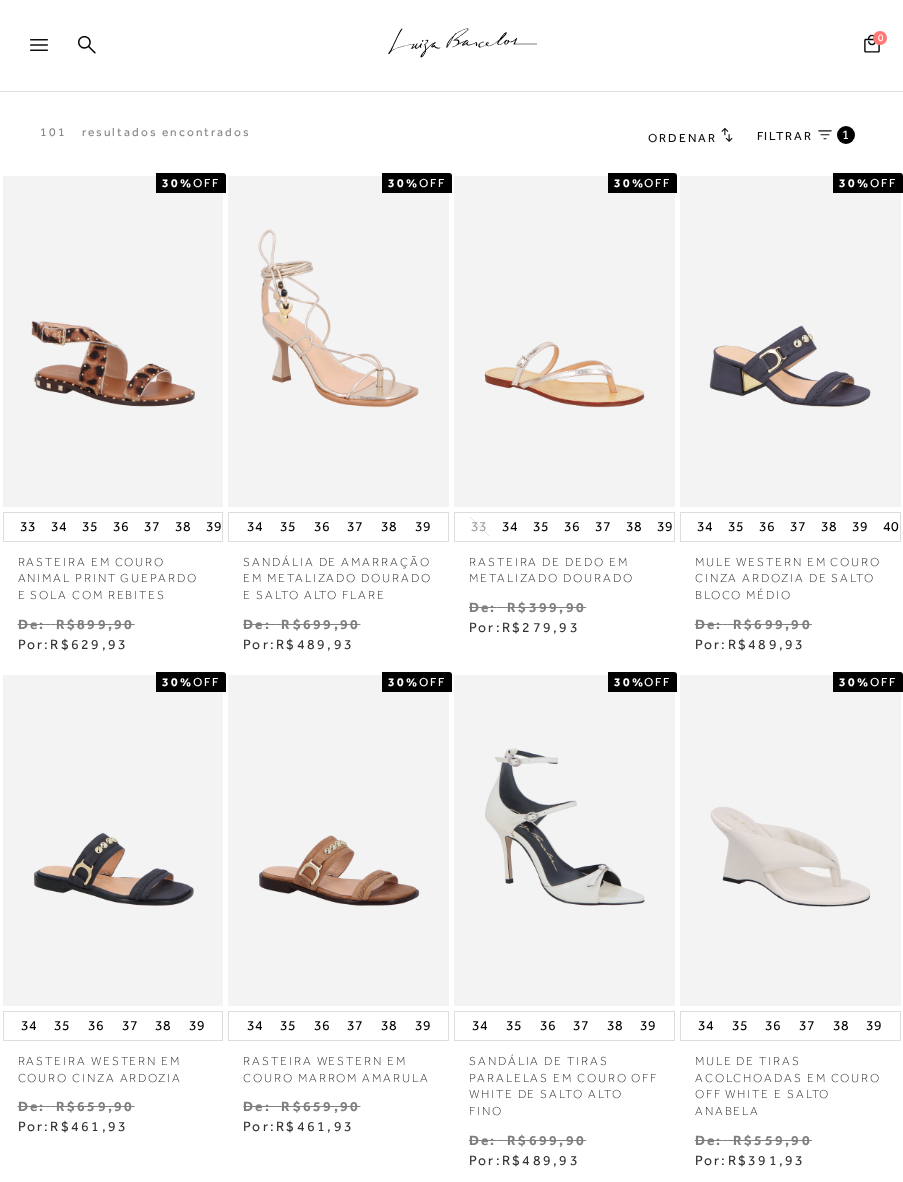 click on "MULE DE TIRAS ACOLCHOADAS EM COURO OFF WHITE E SALTO ANABELA" at bounding box center (790, 1080) 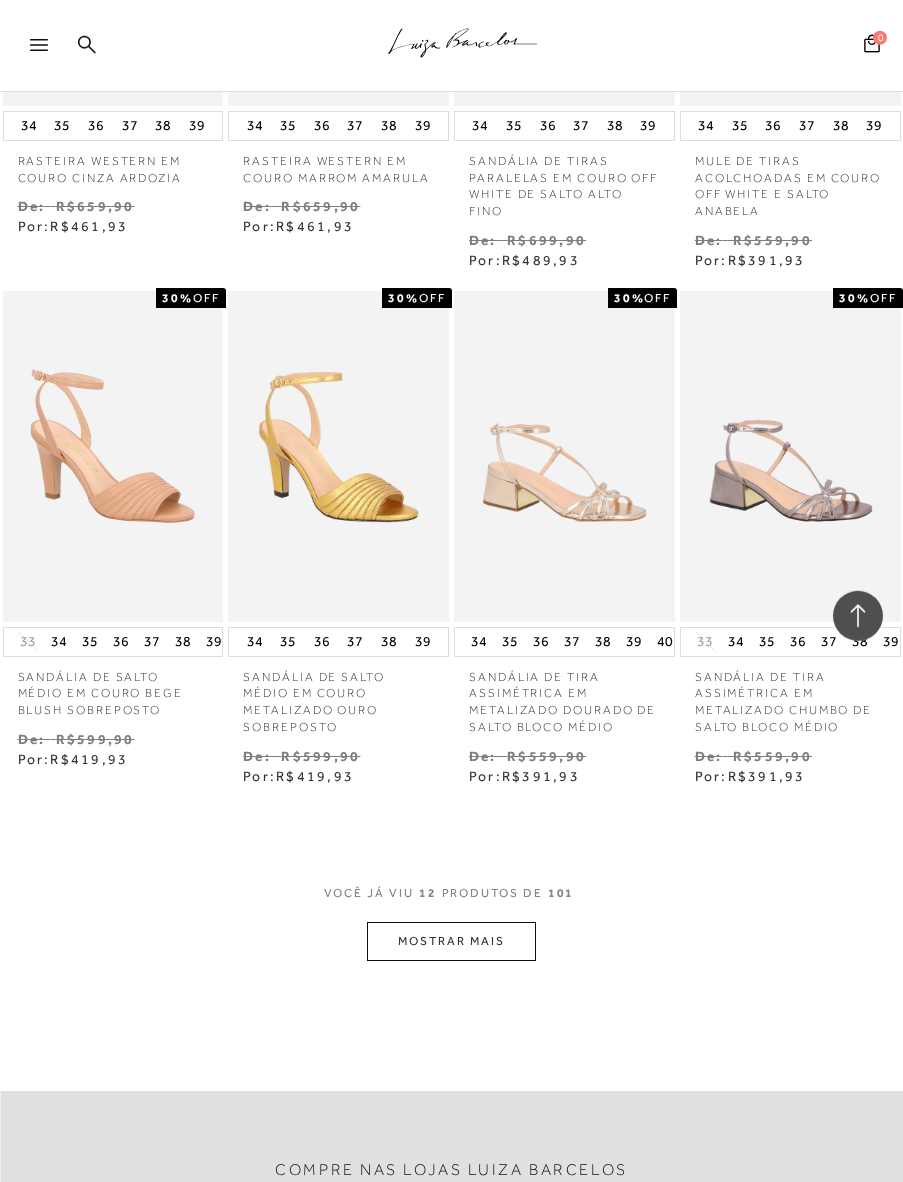 click on "MOSTRAR MAIS" at bounding box center [451, 941] 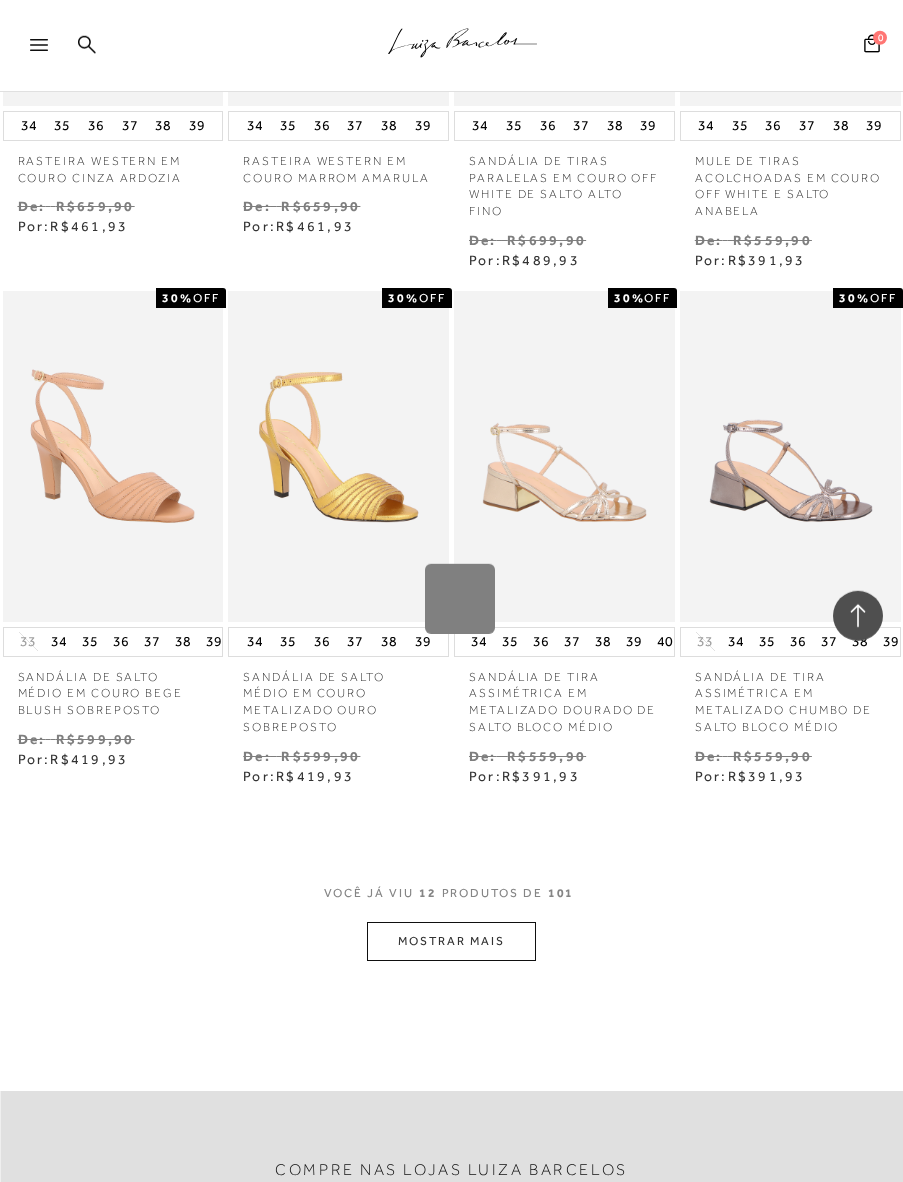 scroll, scrollTop: 900, scrollLeft: 0, axis: vertical 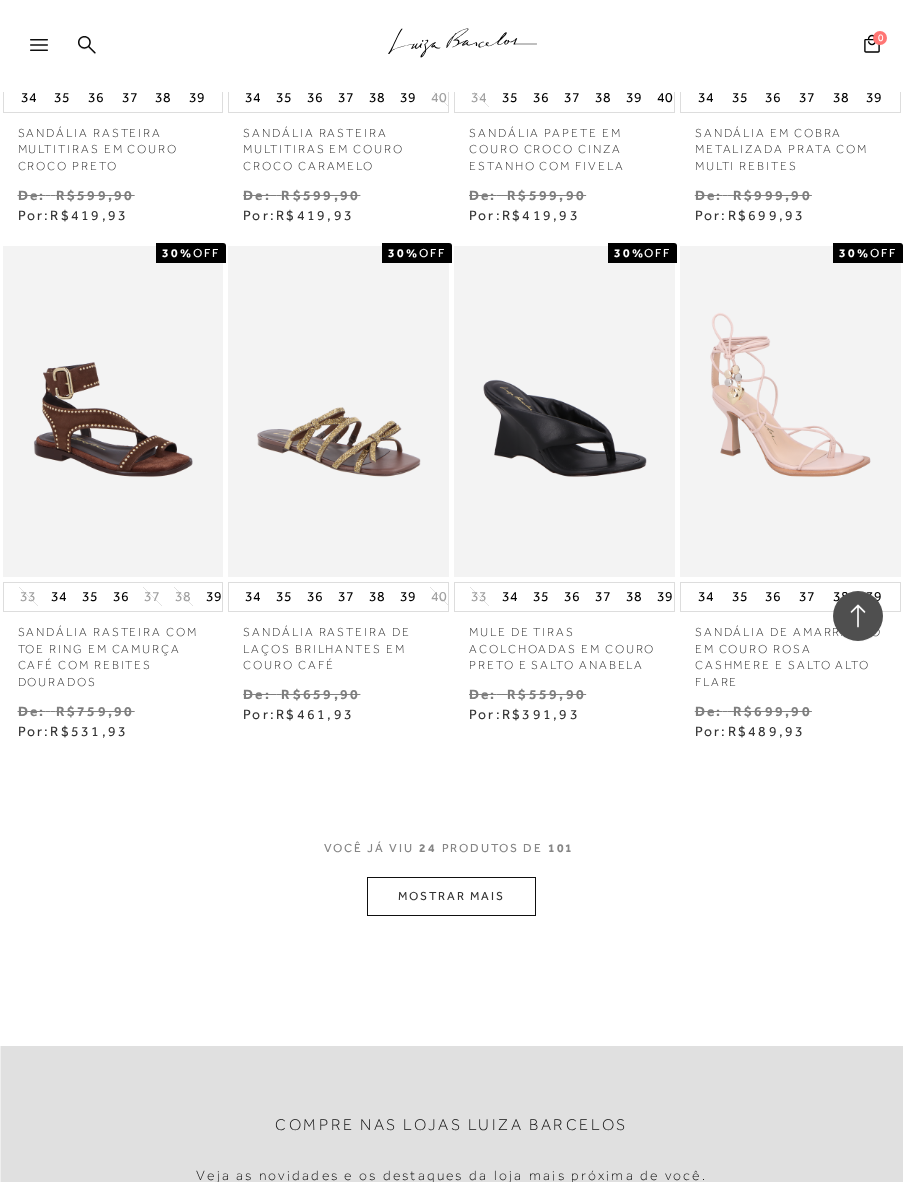 click on "MOSTRAR MAIS" at bounding box center [451, 896] 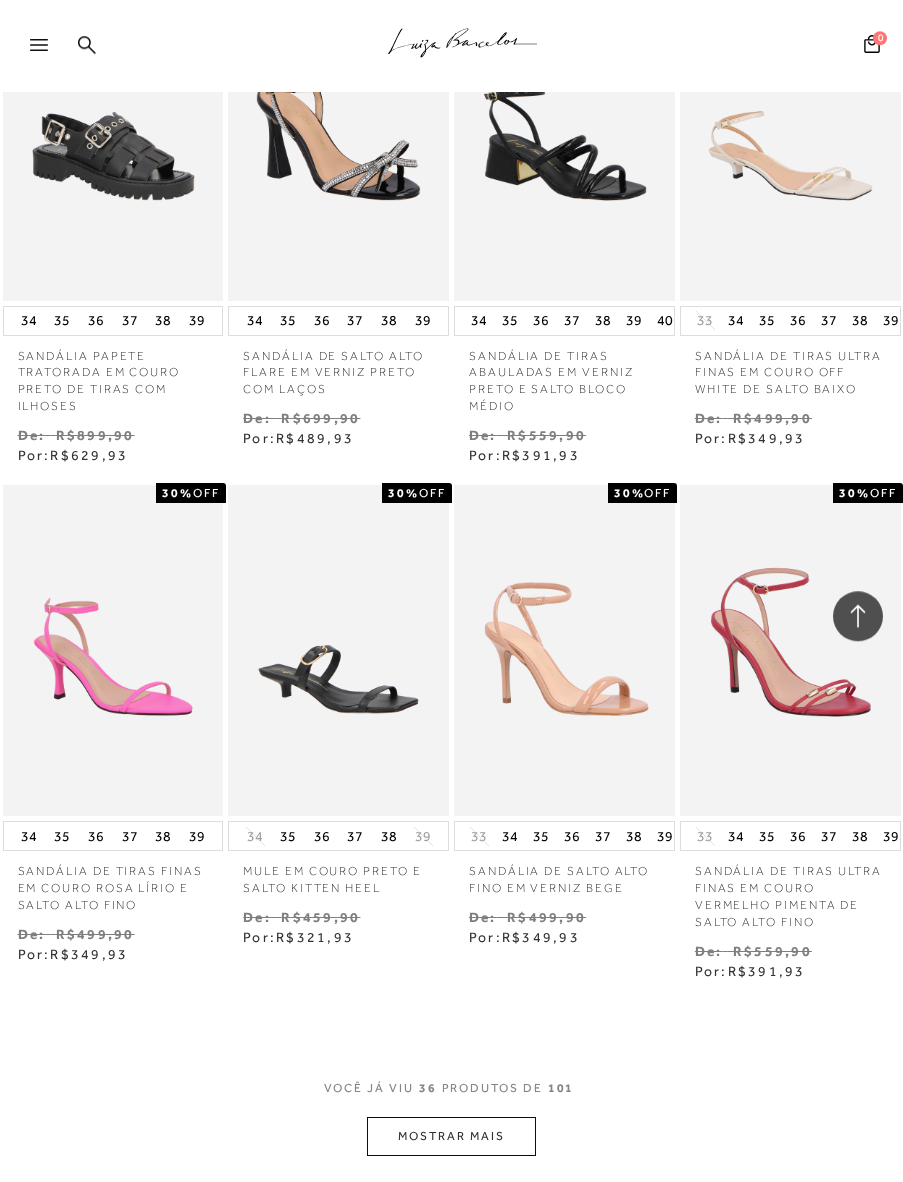 scroll, scrollTop: 3766, scrollLeft: 0, axis: vertical 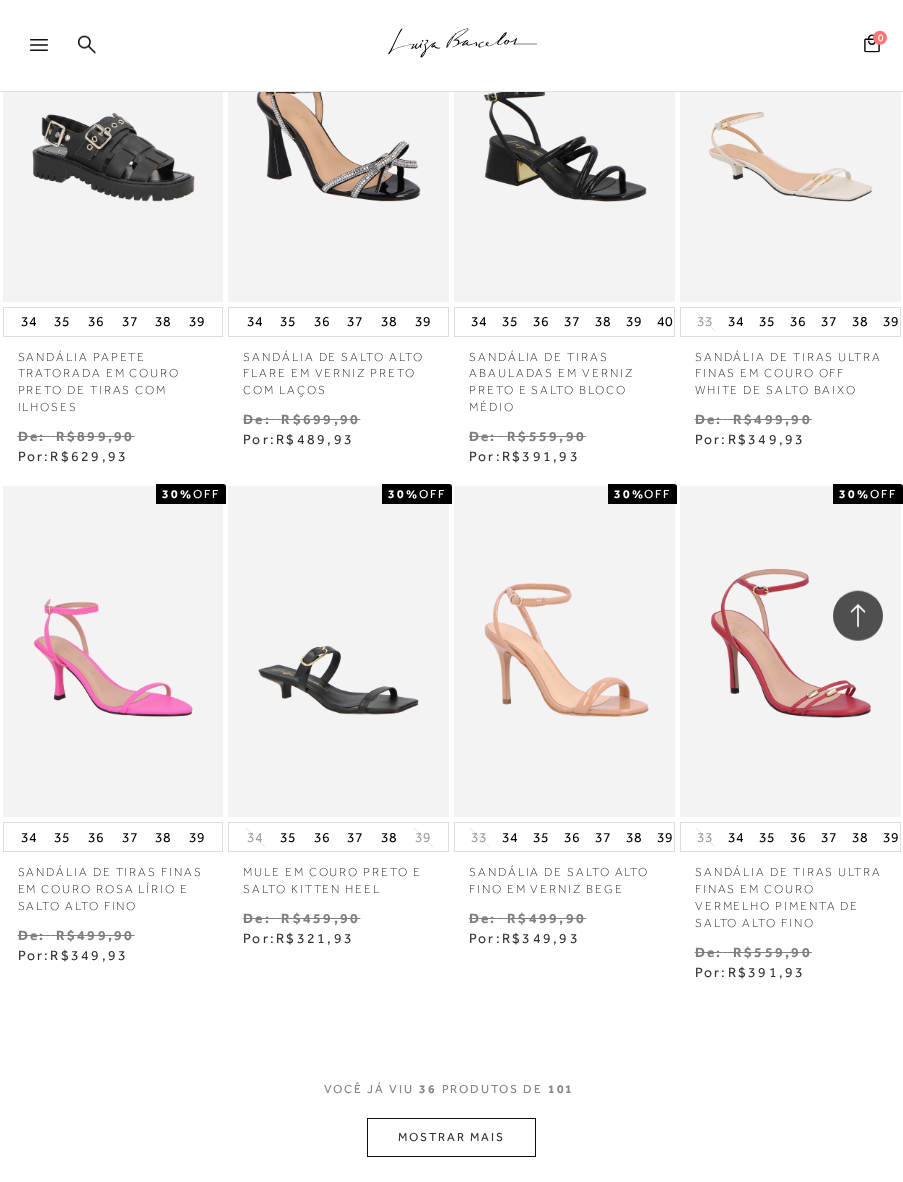 click on "MOSTRAR MAIS" at bounding box center (451, 1137) 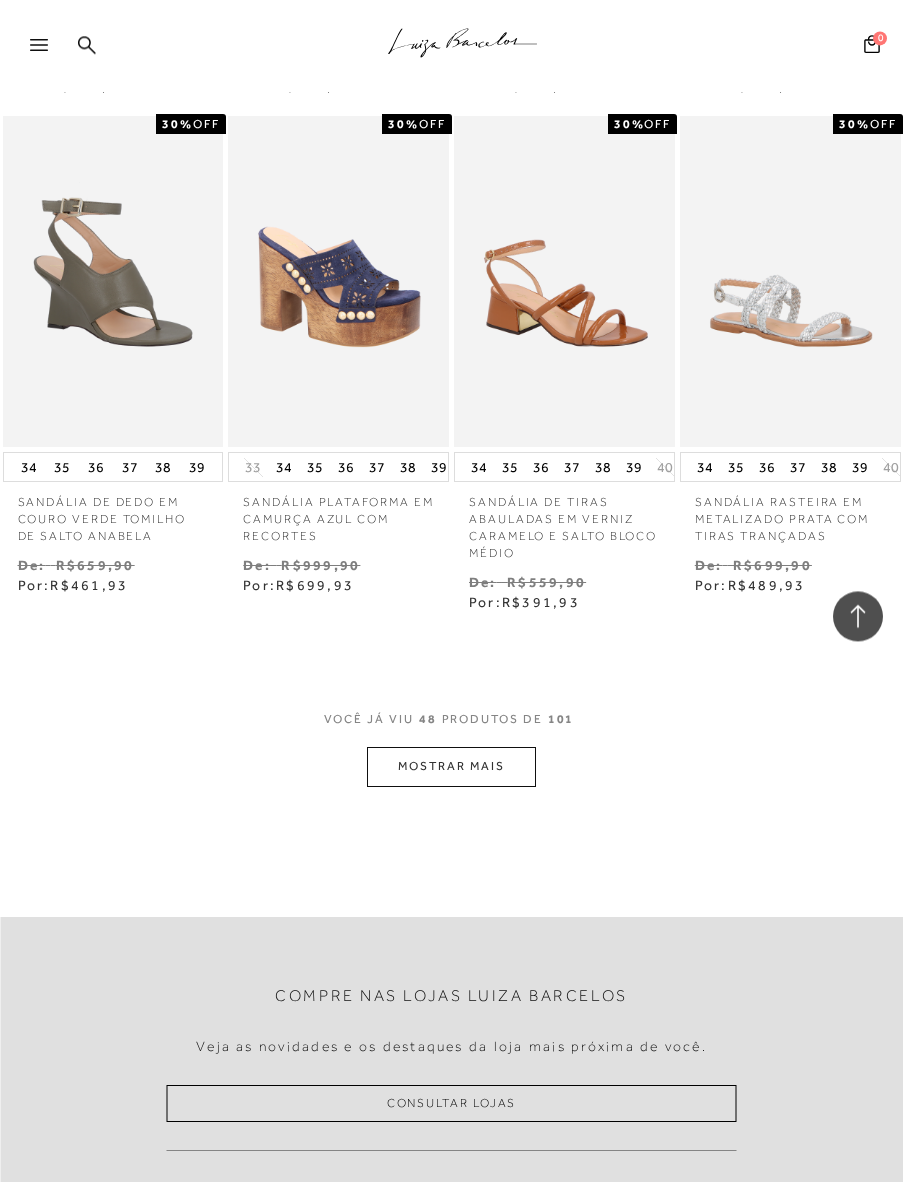 scroll, scrollTop: 5667, scrollLeft: 0, axis: vertical 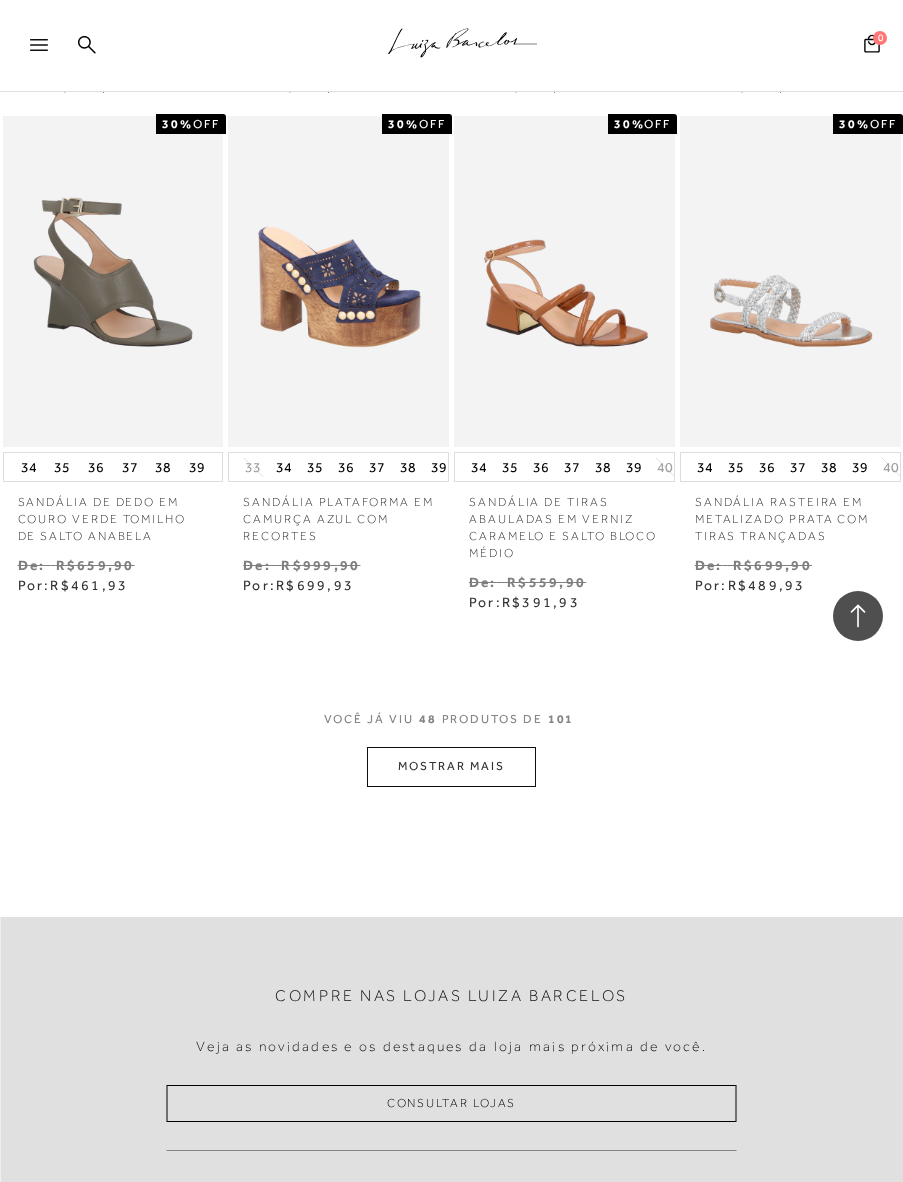 click on "MOSTRAR MAIS" at bounding box center [451, 766] 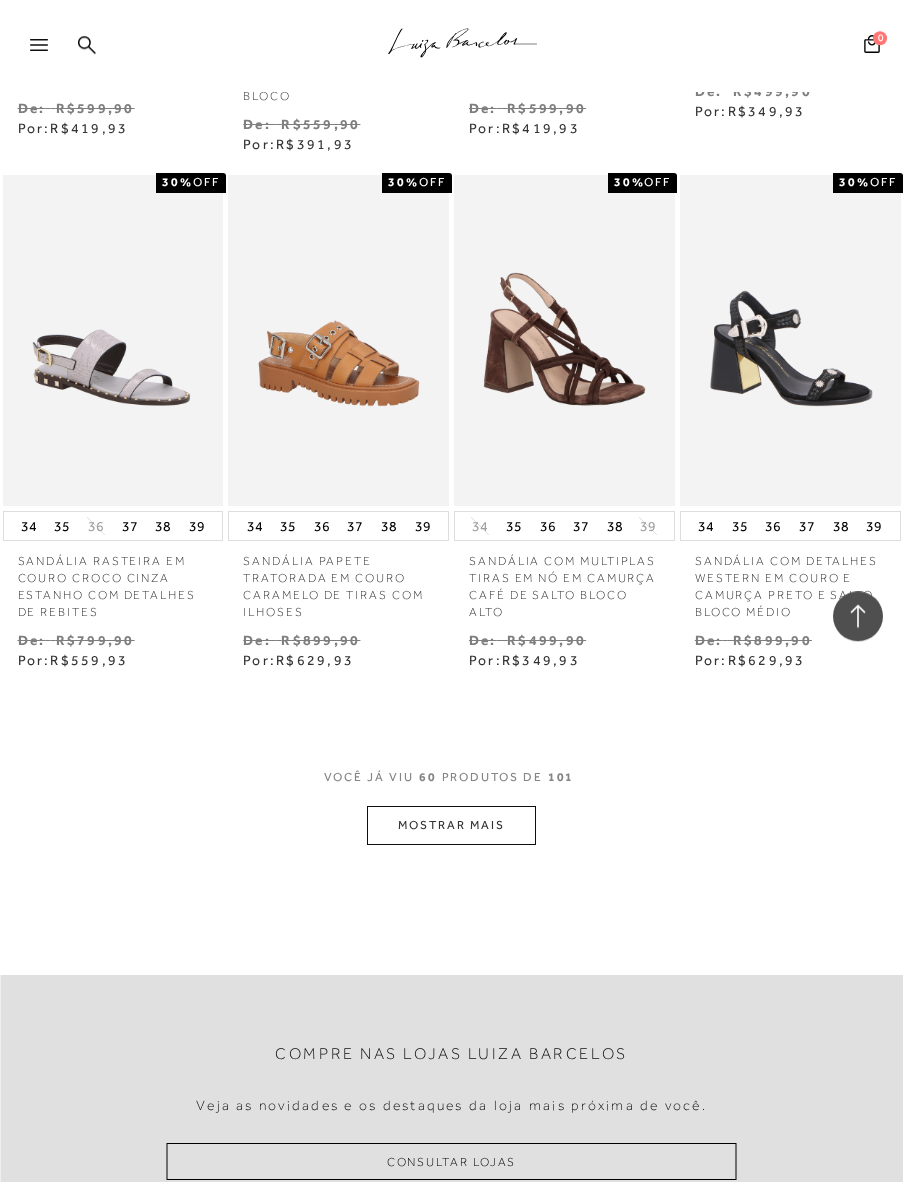 click on "MOSTRAR MAIS" at bounding box center [451, 825] 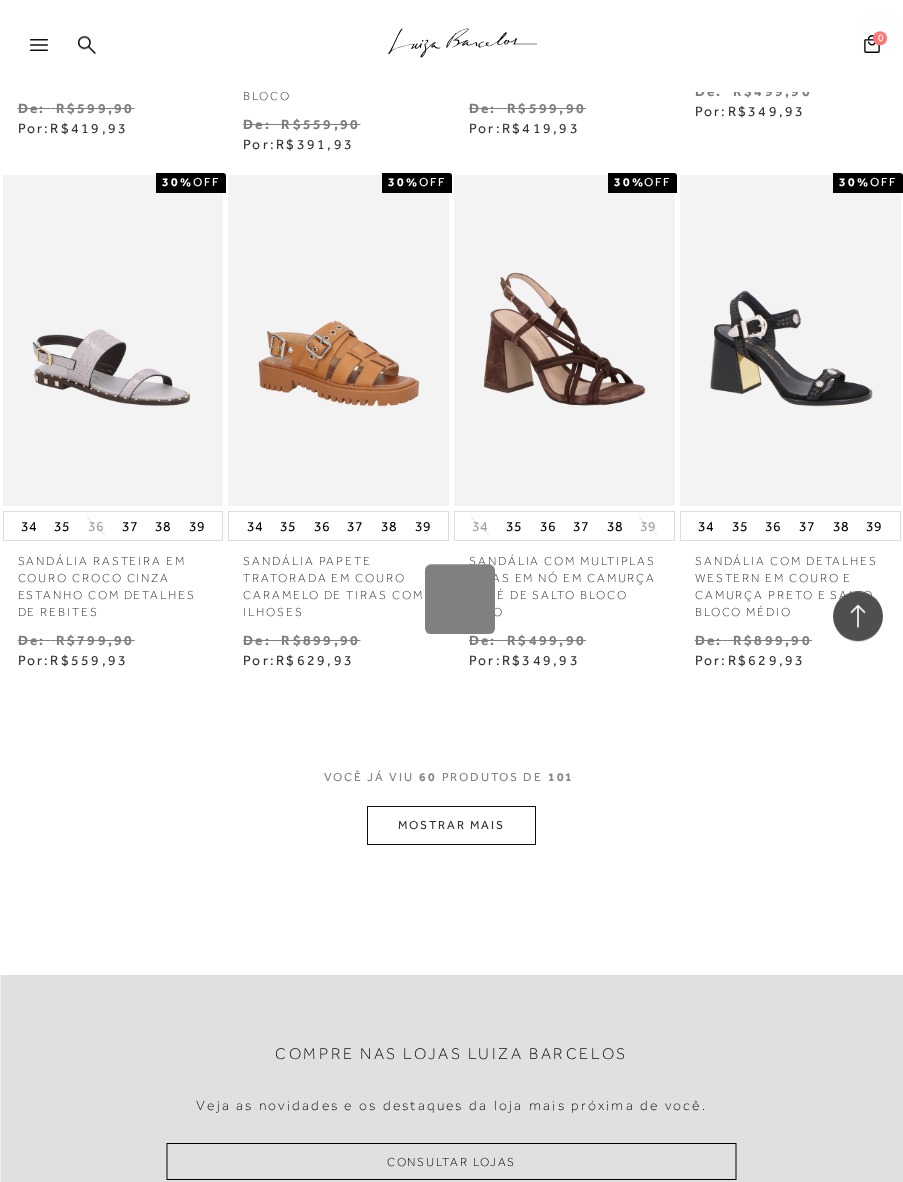 scroll, scrollTop: 7156, scrollLeft: 0, axis: vertical 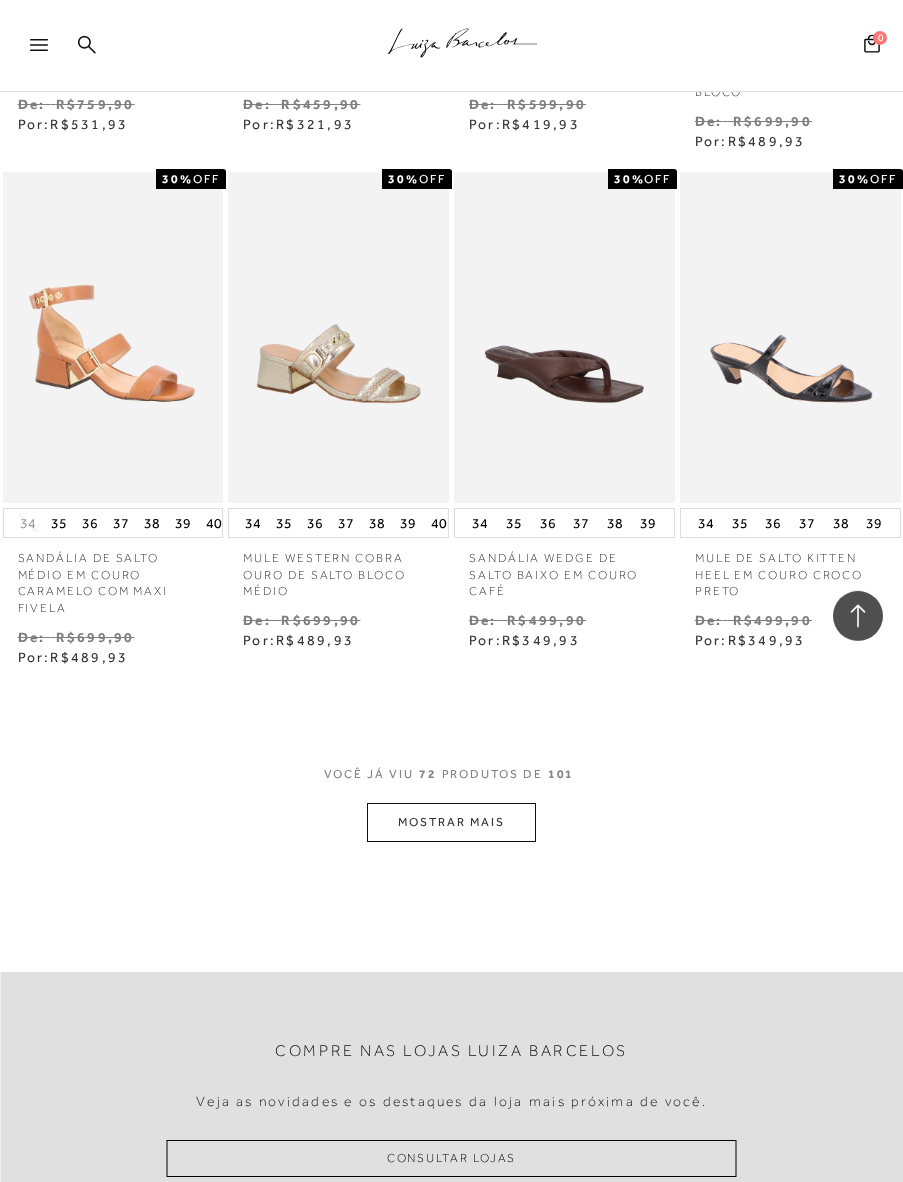 click on "MOSTRAR MAIS" at bounding box center (451, 822) 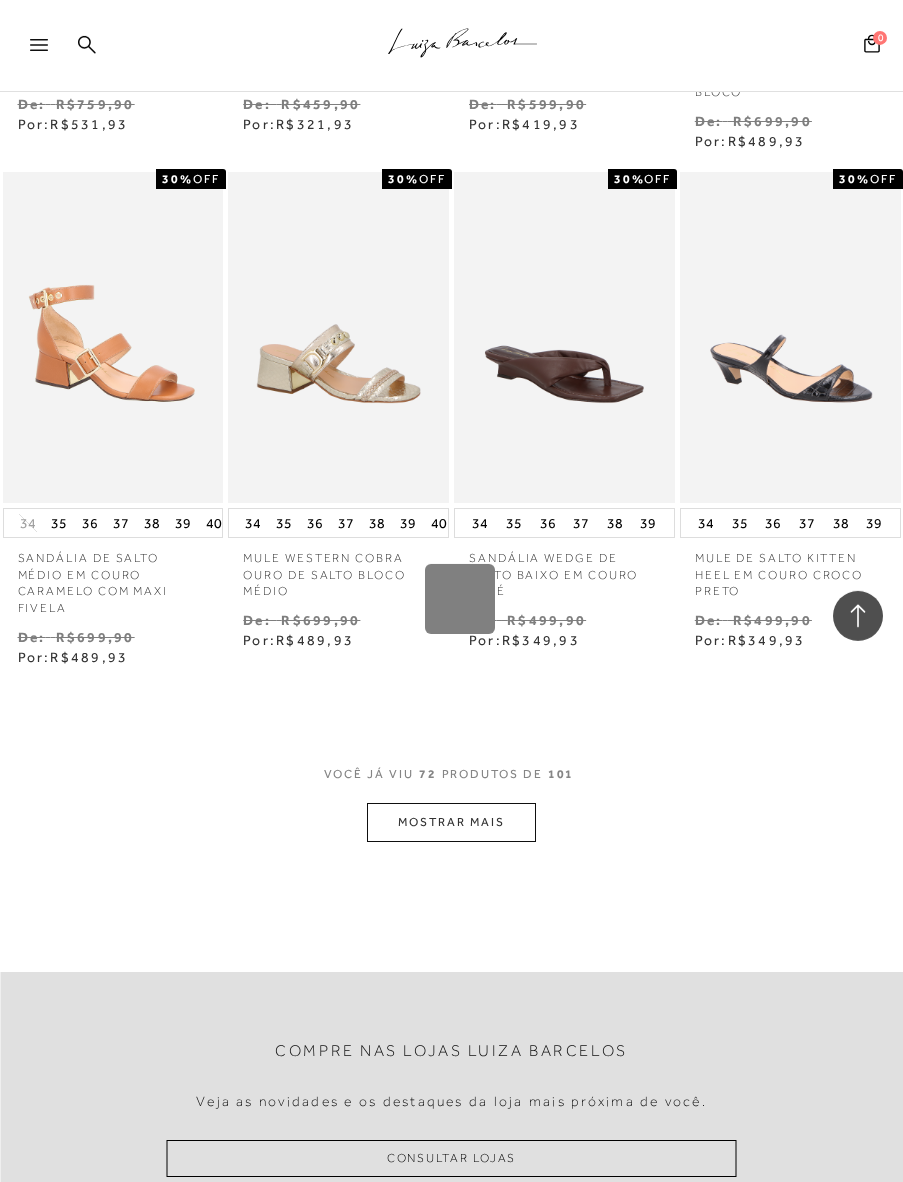 scroll, scrollTop: 8707, scrollLeft: 0, axis: vertical 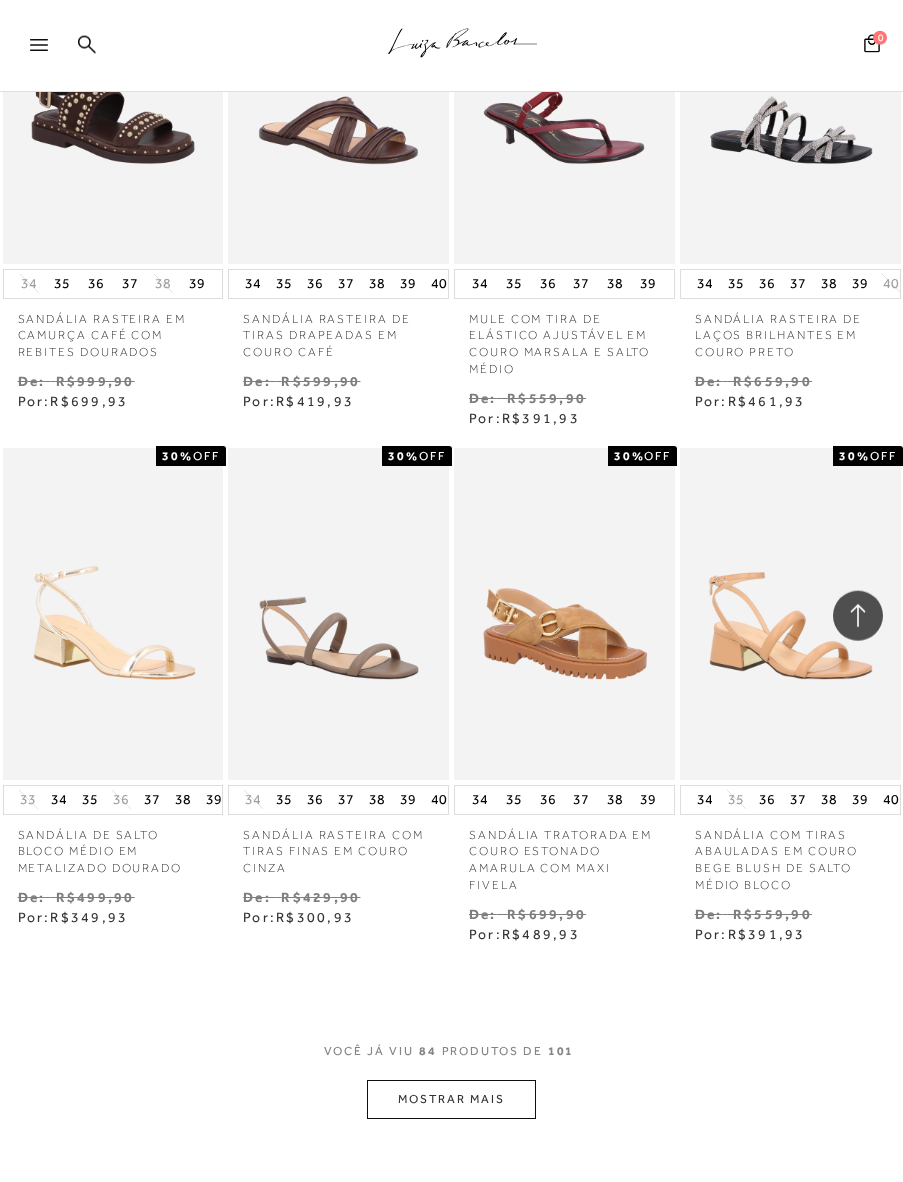 click on "MOSTRAR MAIS" at bounding box center [451, 1099] 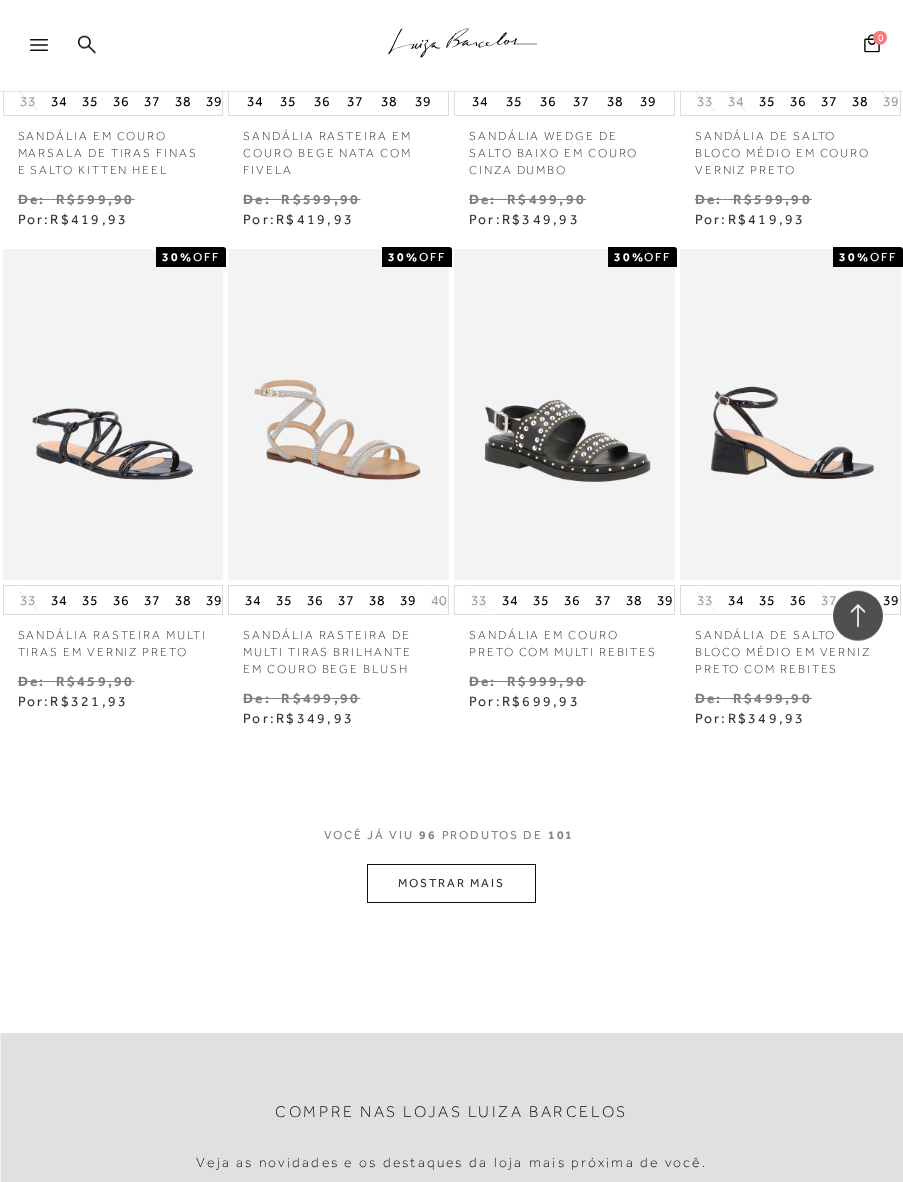 scroll, scrollTop: 11716, scrollLeft: 0, axis: vertical 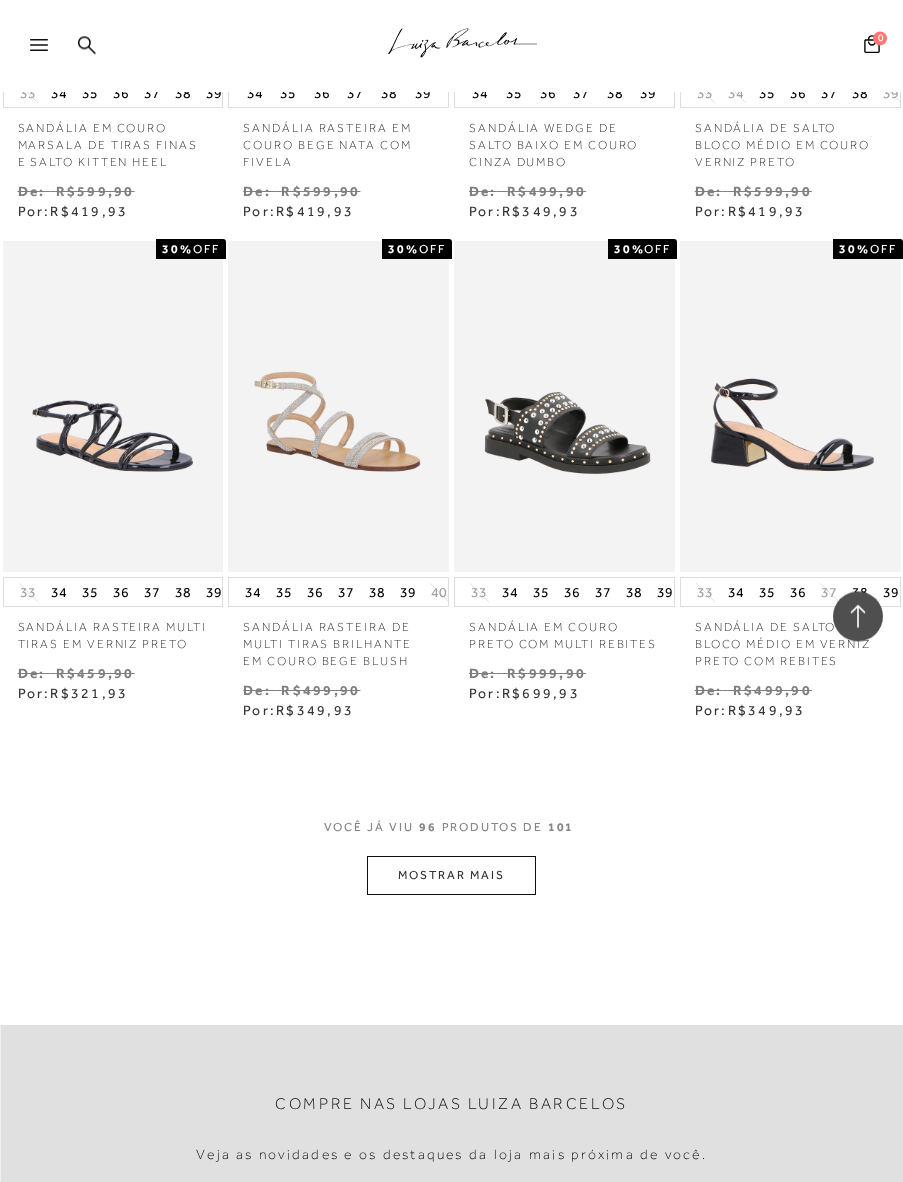 click on "MOSTRAR MAIS" at bounding box center (451, 875) 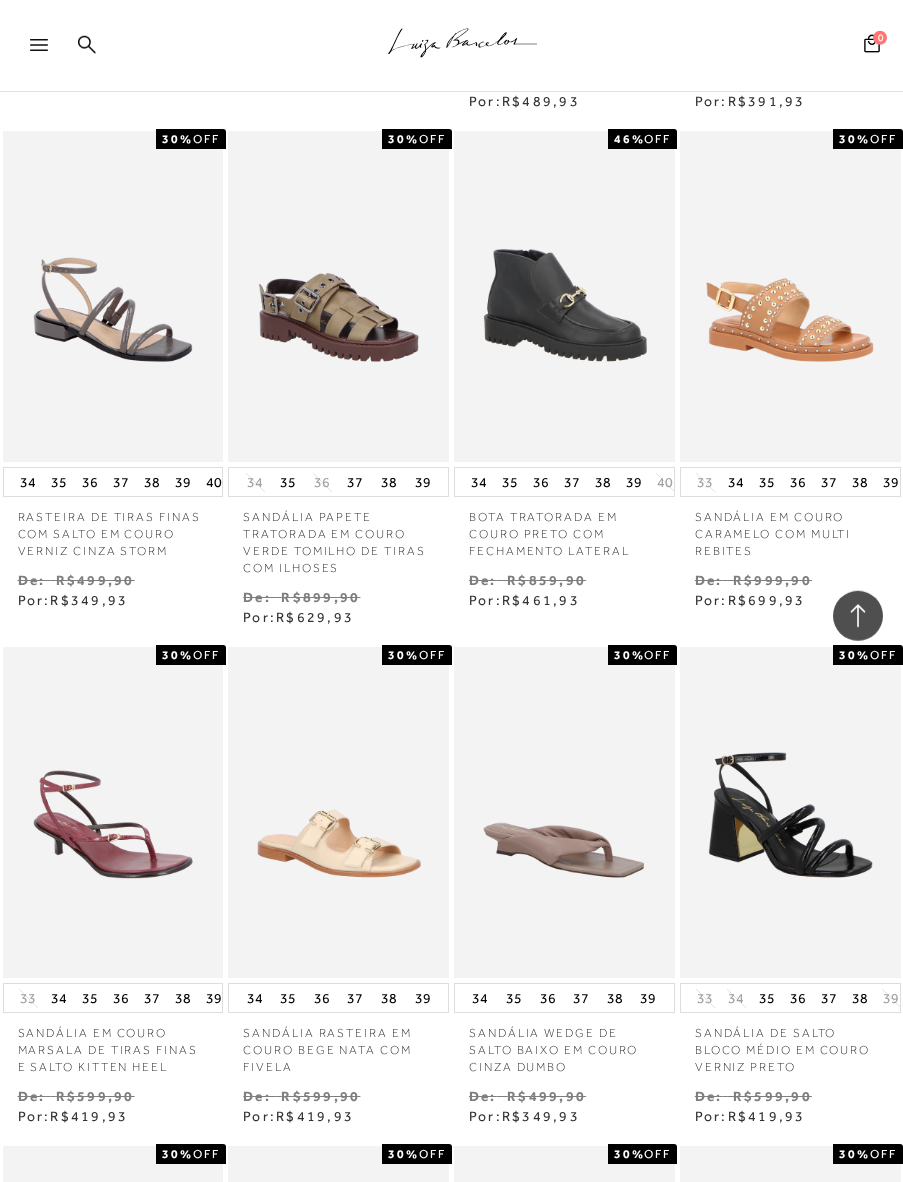 scroll, scrollTop: 10813, scrollLeft: 0, axis: vertical 